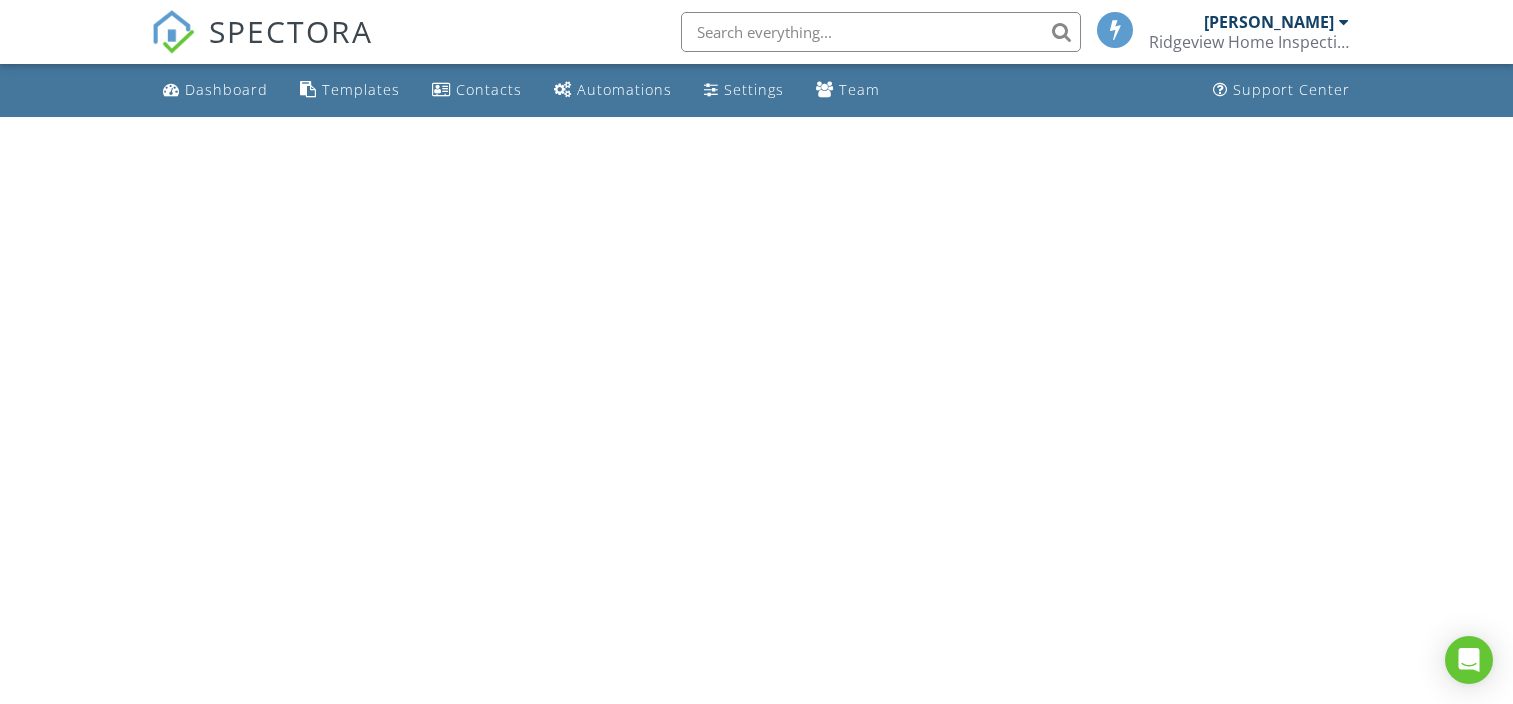 scroll, scrollTop: 0, scrollLeft: 0, axis: both 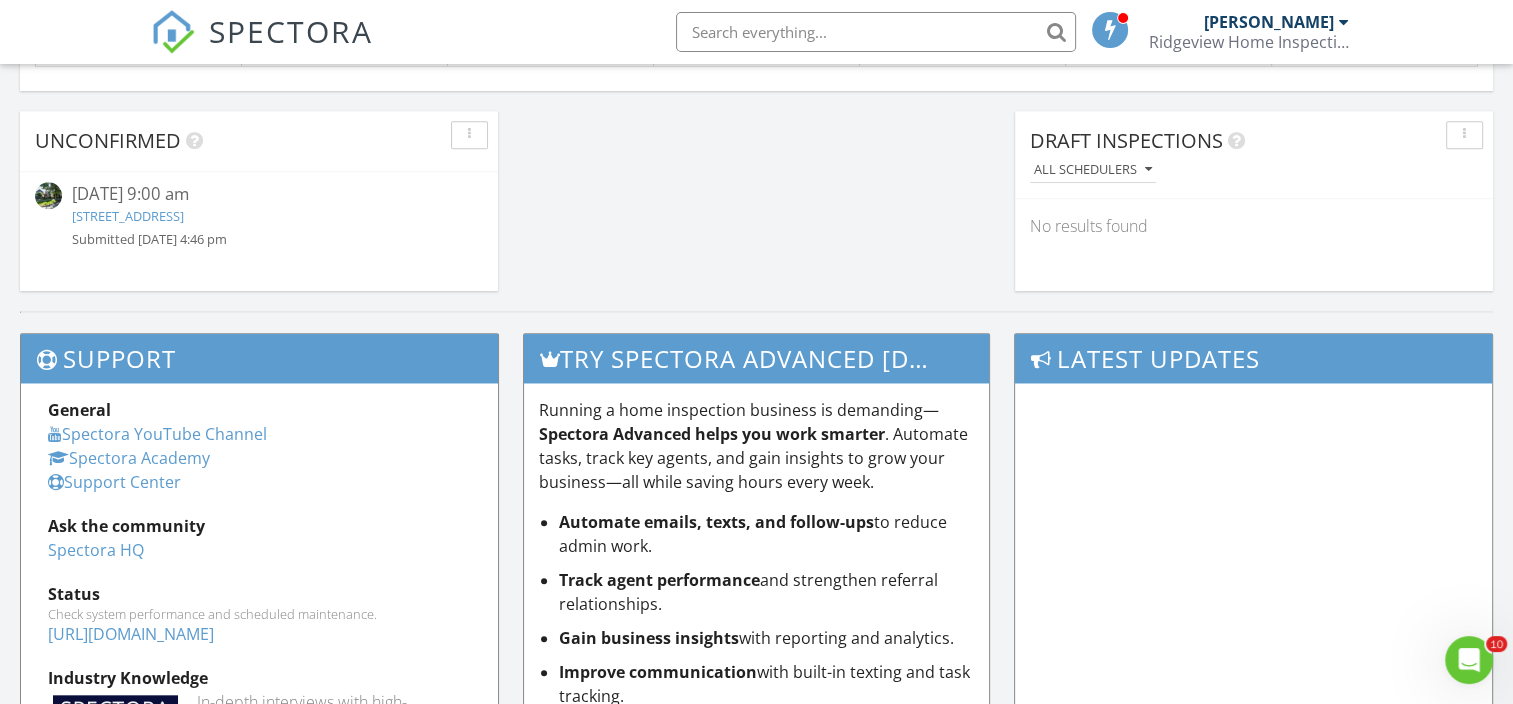 click on "07/11/25 9:00 am   6742 185 St, Surrey, BC V3S 9B3
Submitted 07/09/25 4:46 pm" at bounding box center [259, 215] 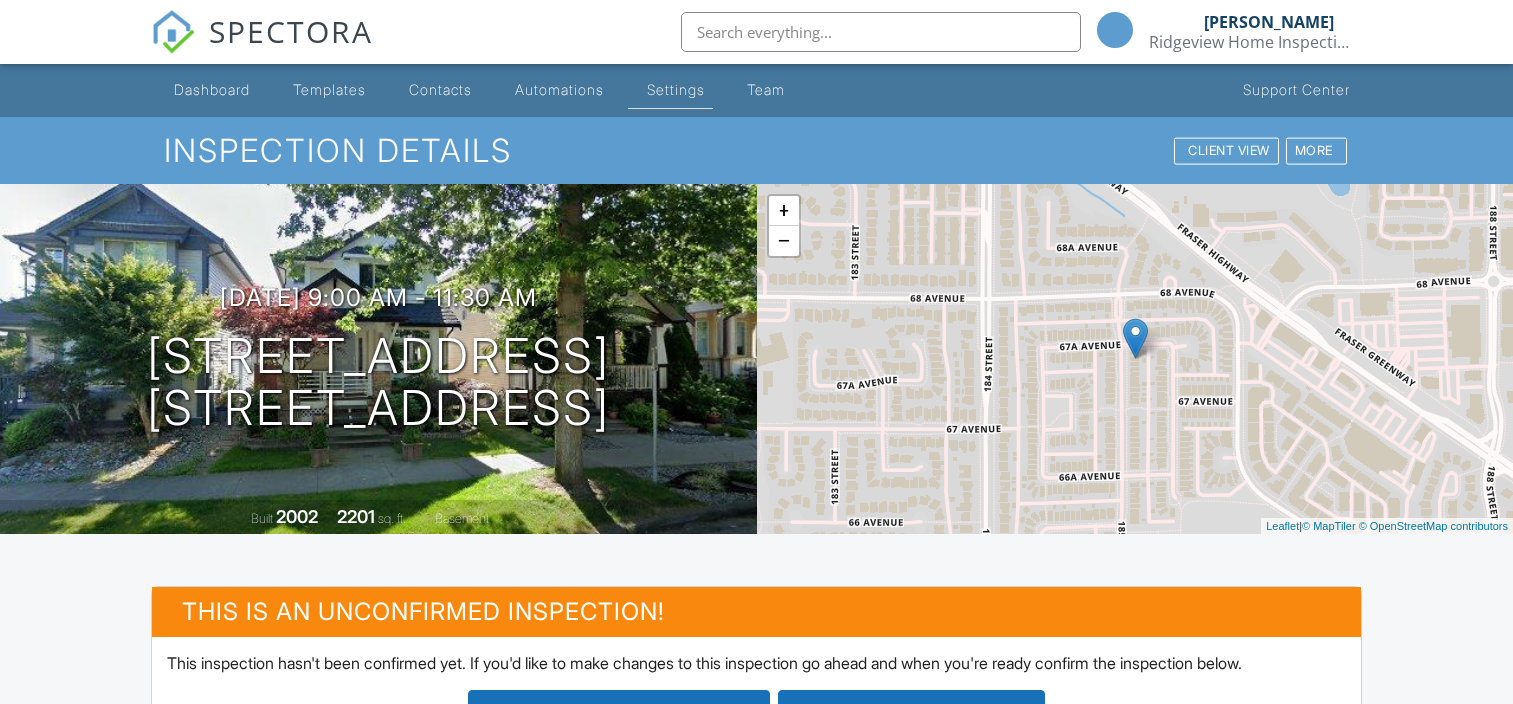 scroll, scrollTop: 0, scrollLeft: 0, axis: both 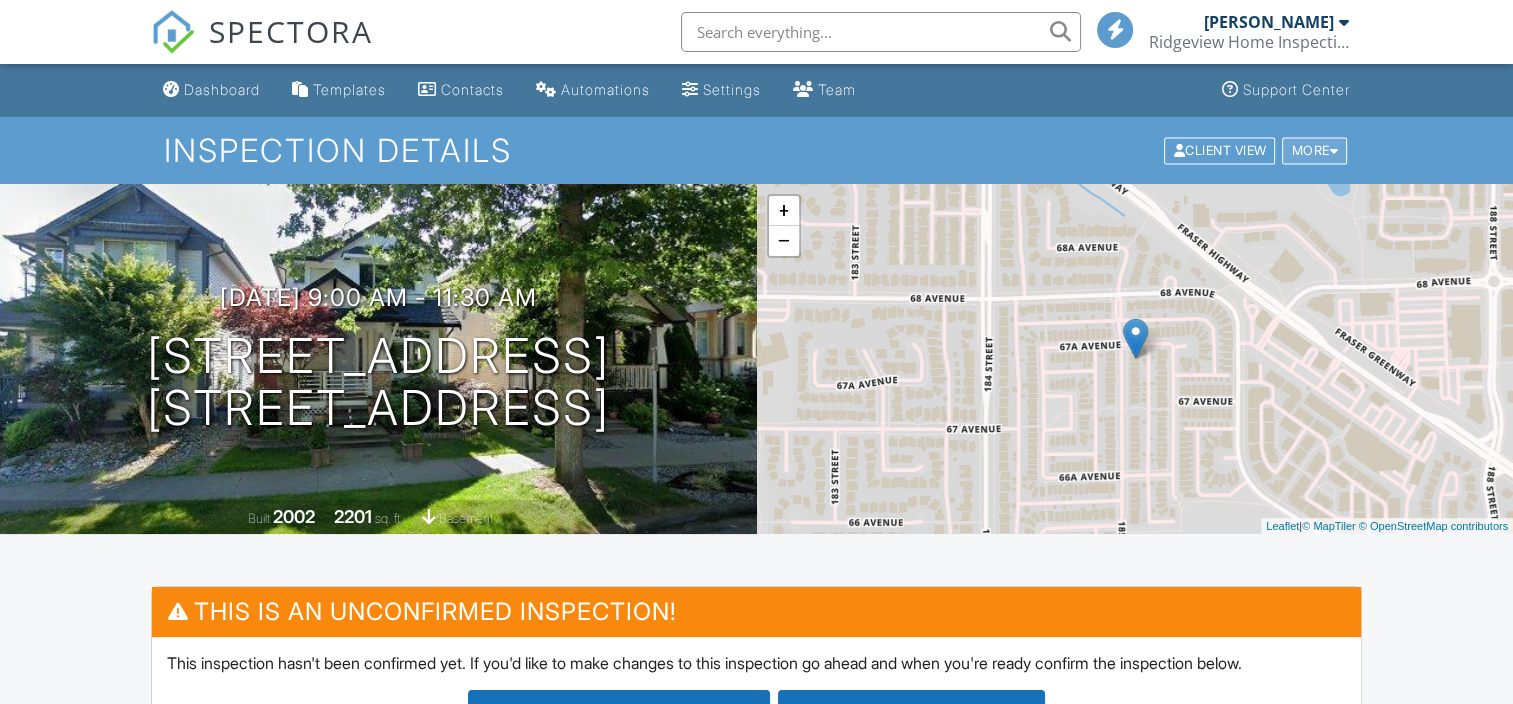 click on "More" at bounding box center (1314, 150) 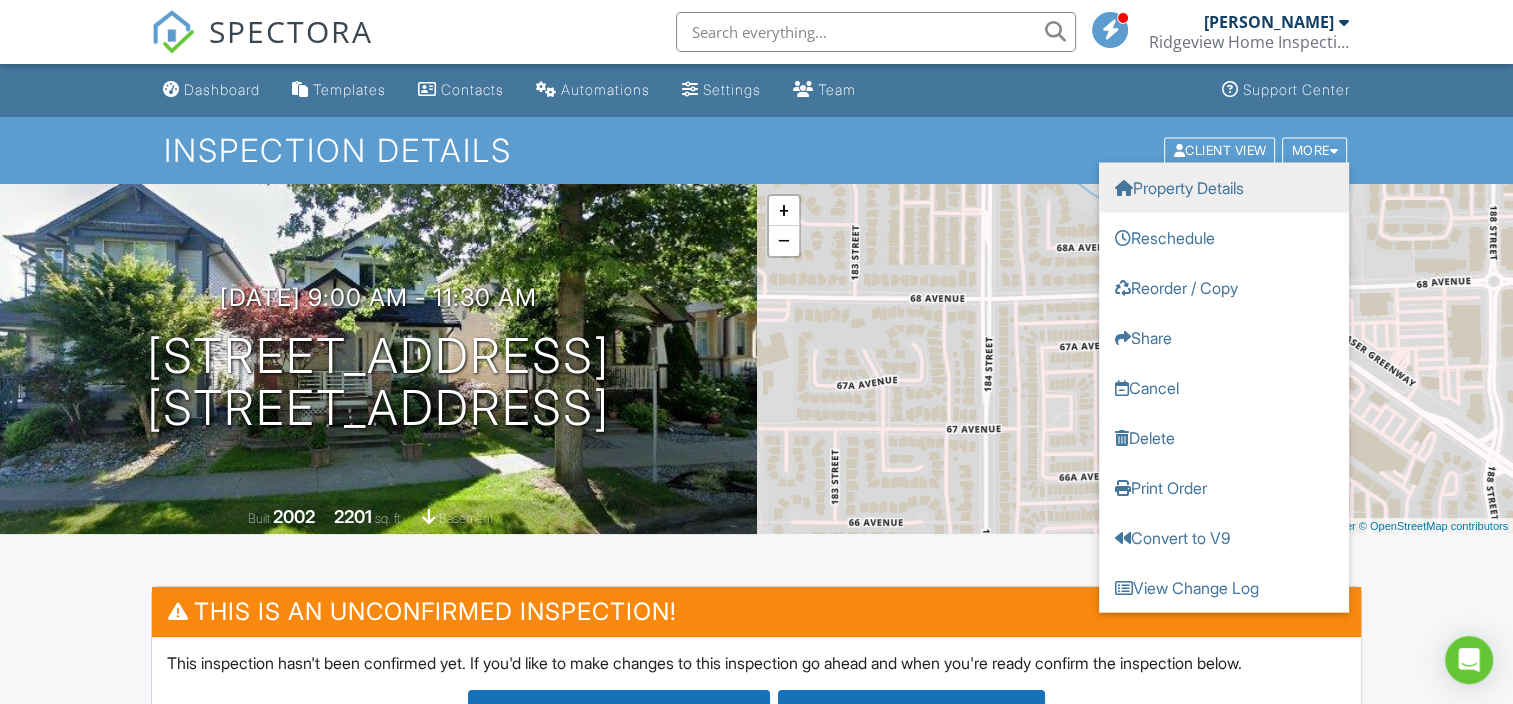 click on "Property Details" at bounding box center (1224, 187) 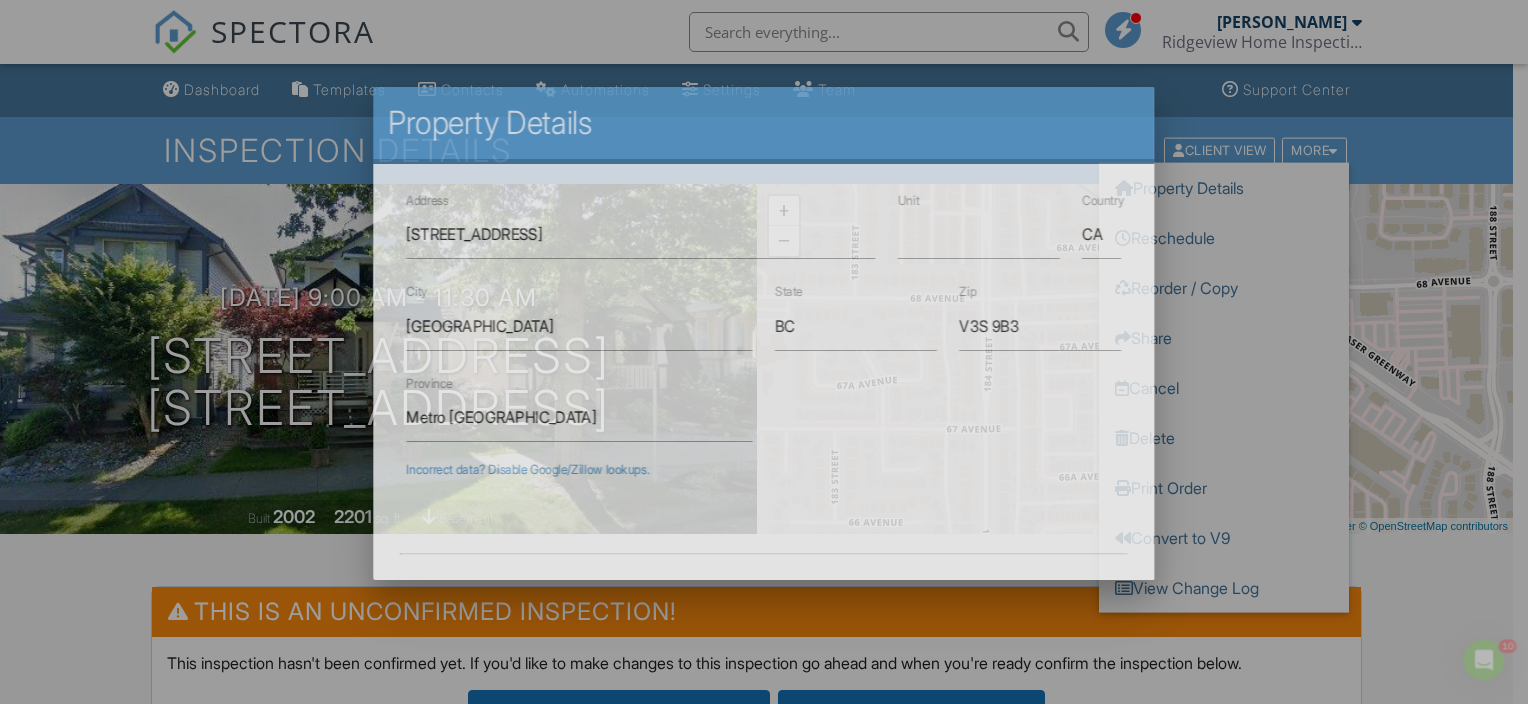 scroll, scrollTop: 0, scrollLeft: 0, axis: both 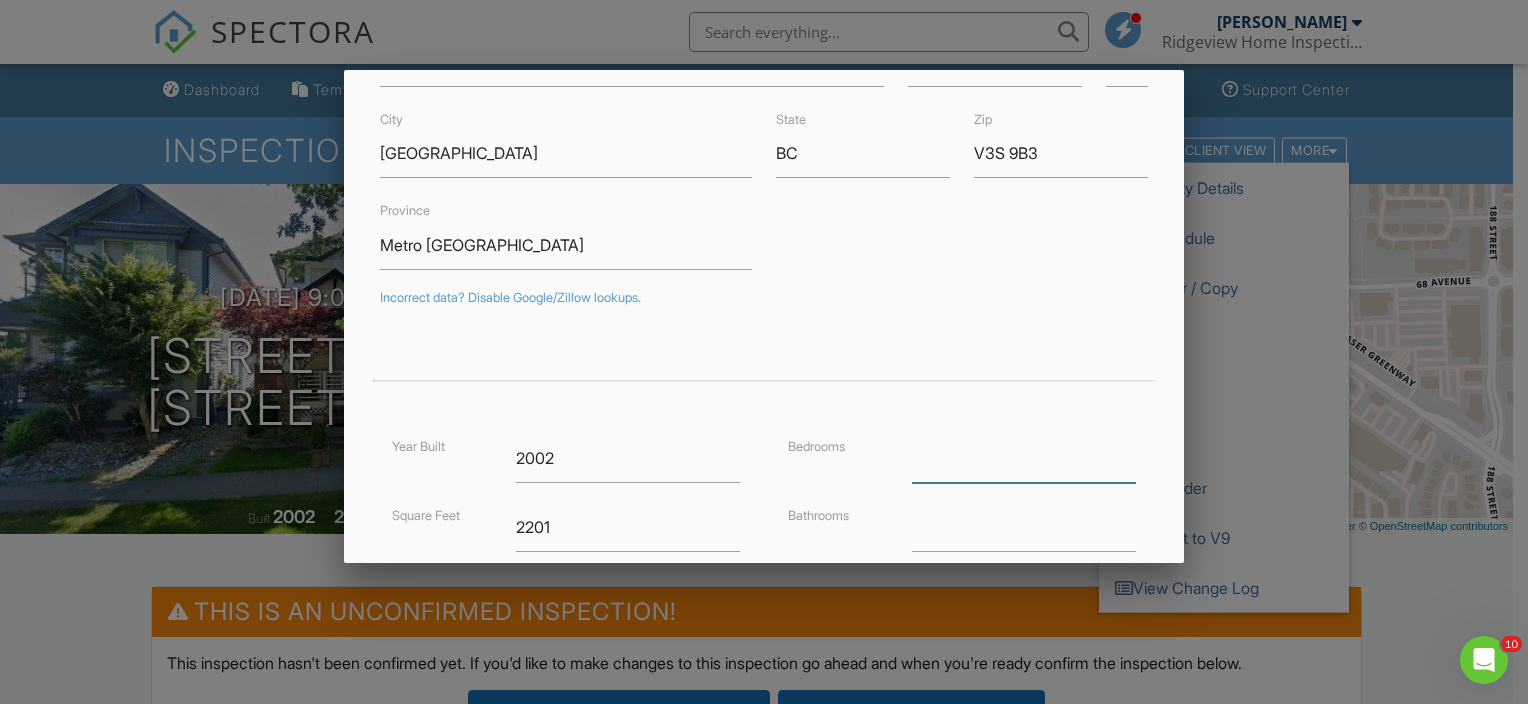 click at bounding box center (1024, 458) 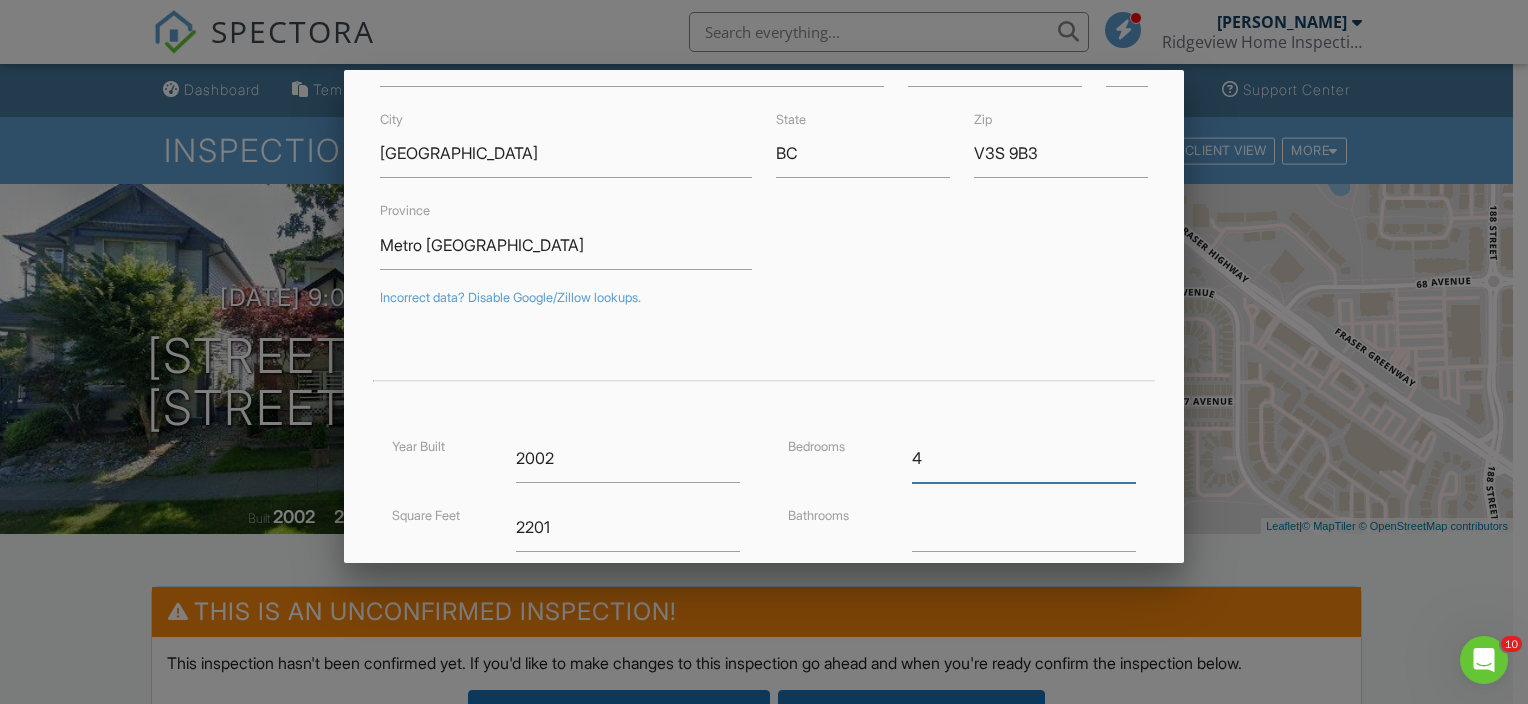 type on "4" 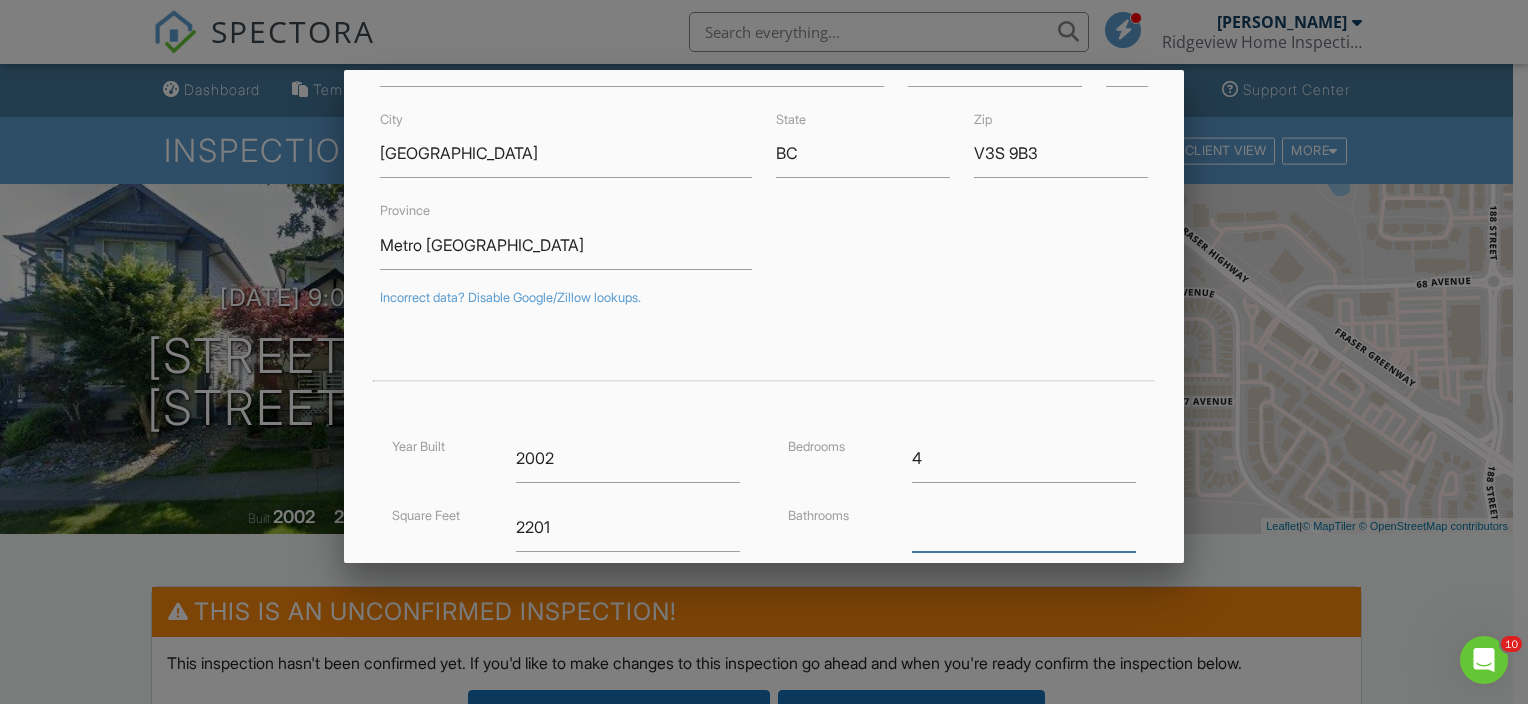 click at bounding box center (1024, 527) 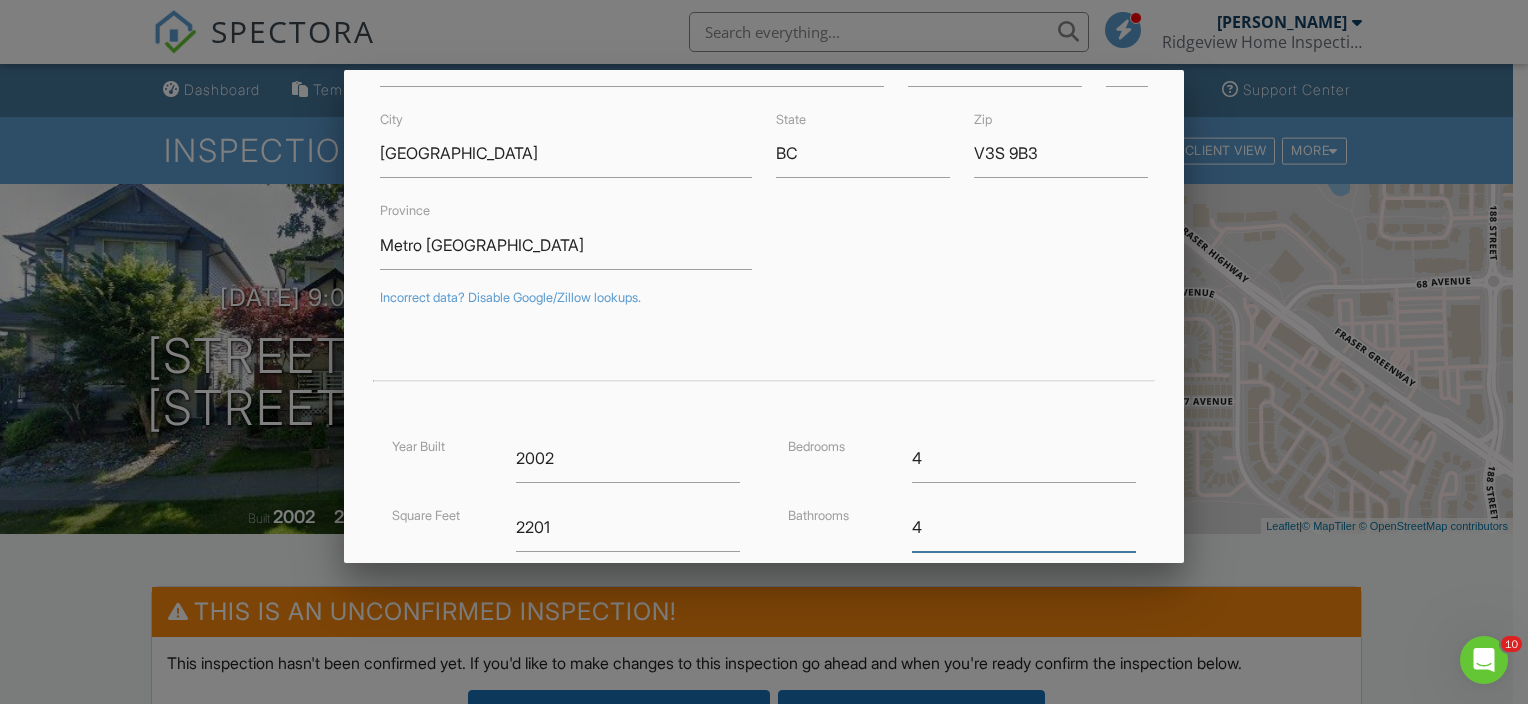 type on "4" 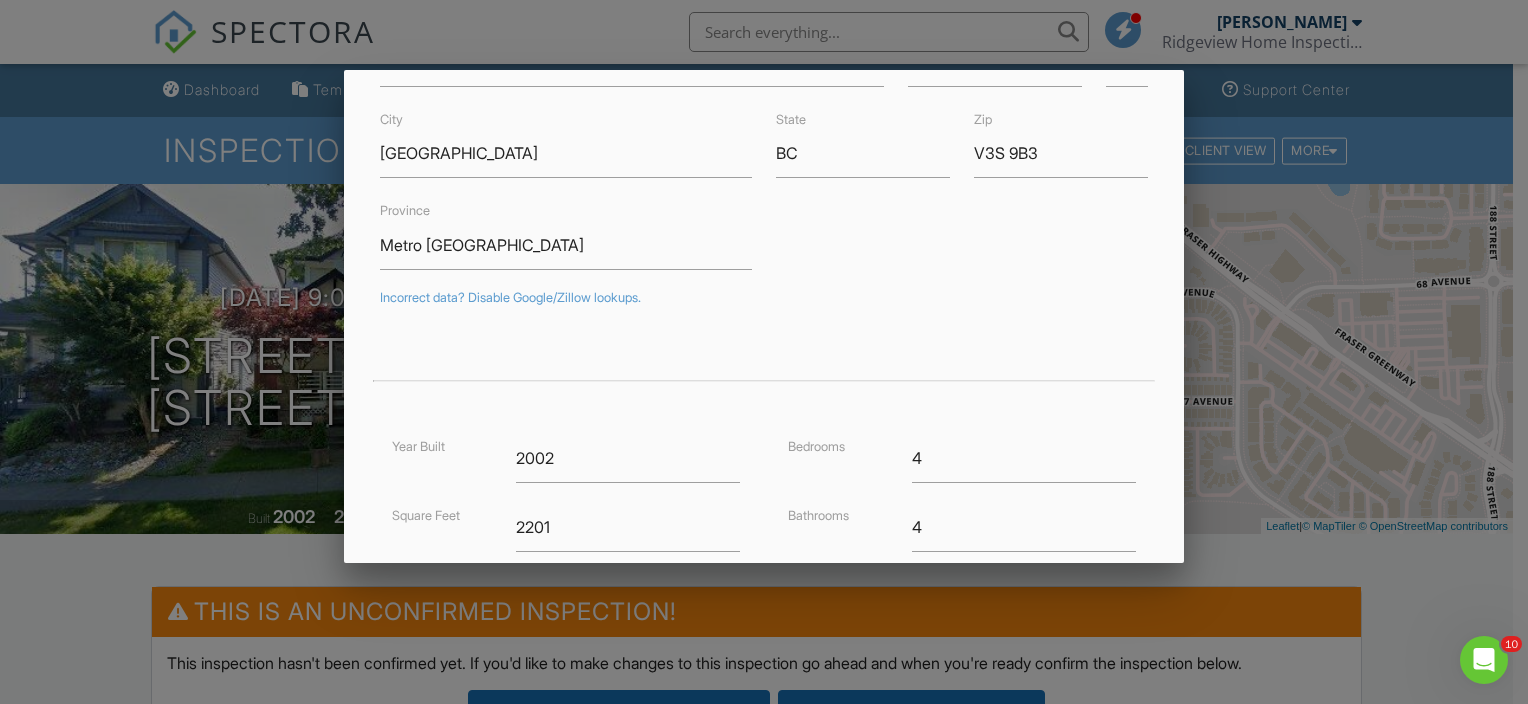 click on "Bedrooms
4
Bathrooms
4
Parking
Longitude
-122.709399" at bounding box center (962, 572) 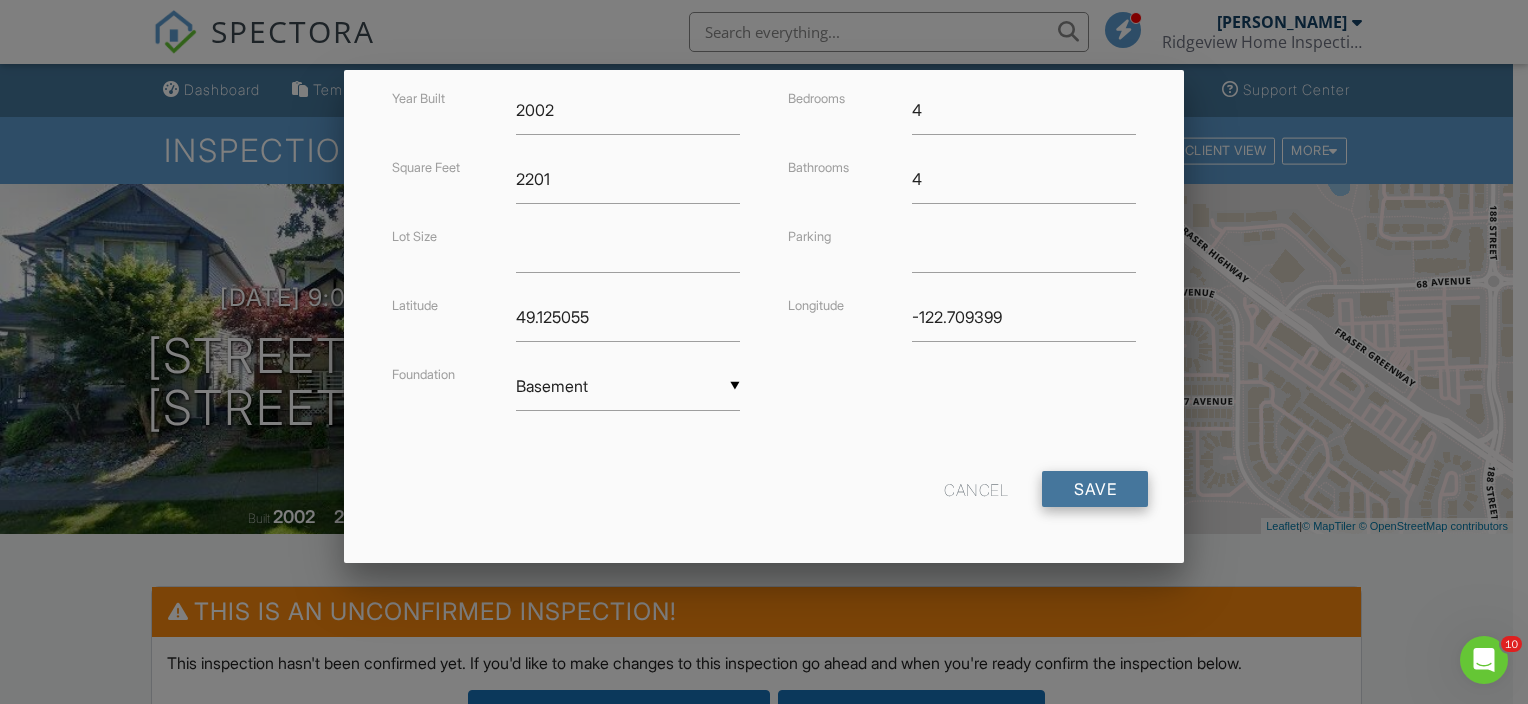 click on "Save" at bounding box center (1095, 489) 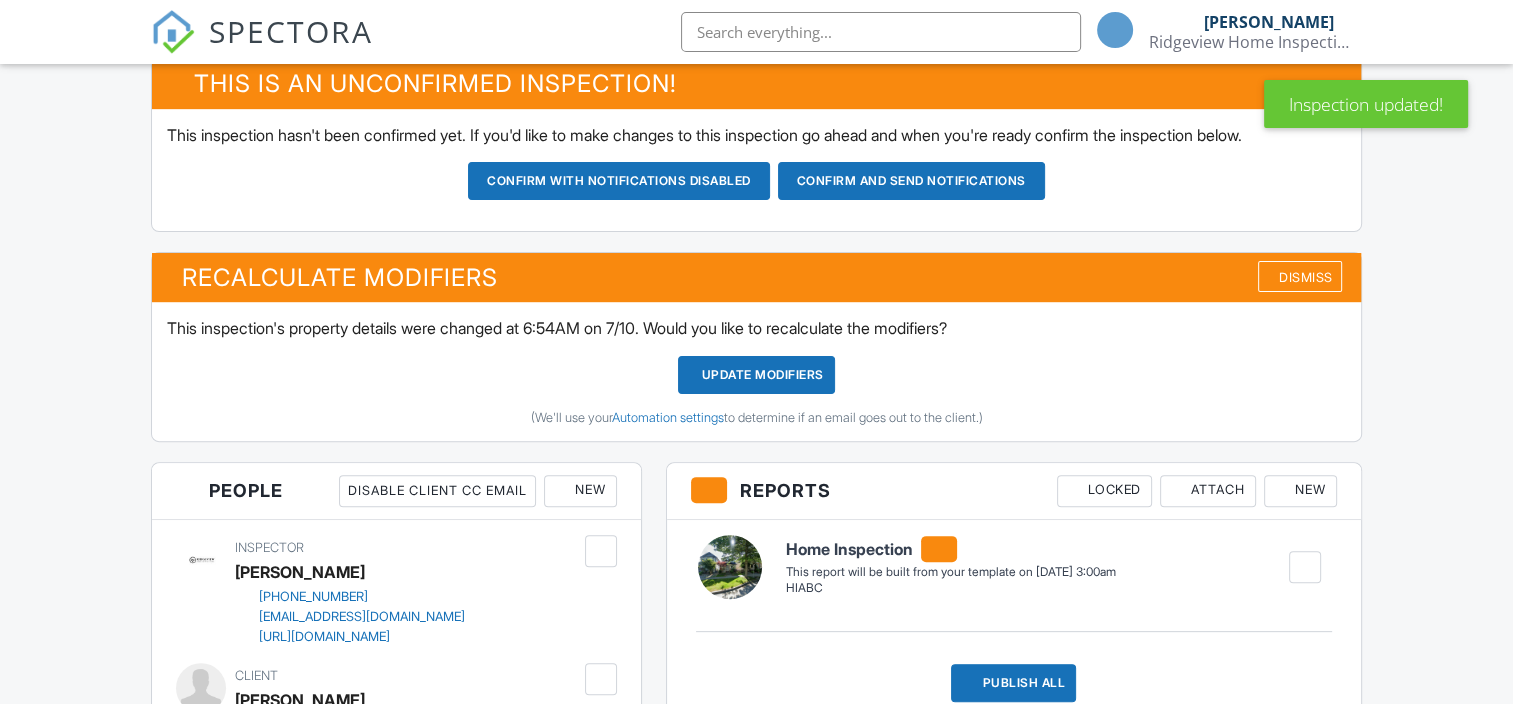 scroll, scrollTop: 528, scrollLeft: 0, axis: vertical 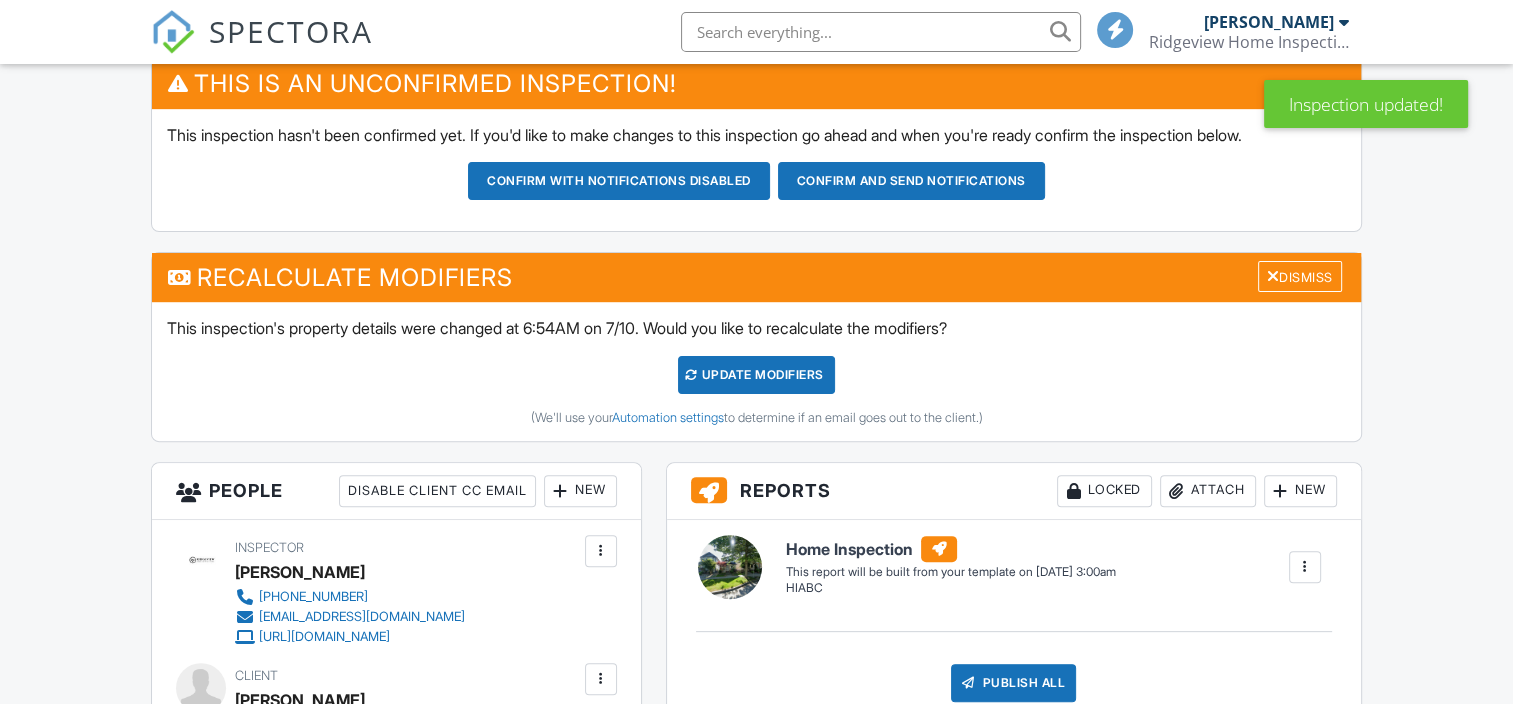 click on "UPDATE Modifiers" at bounding box center (756, 375) 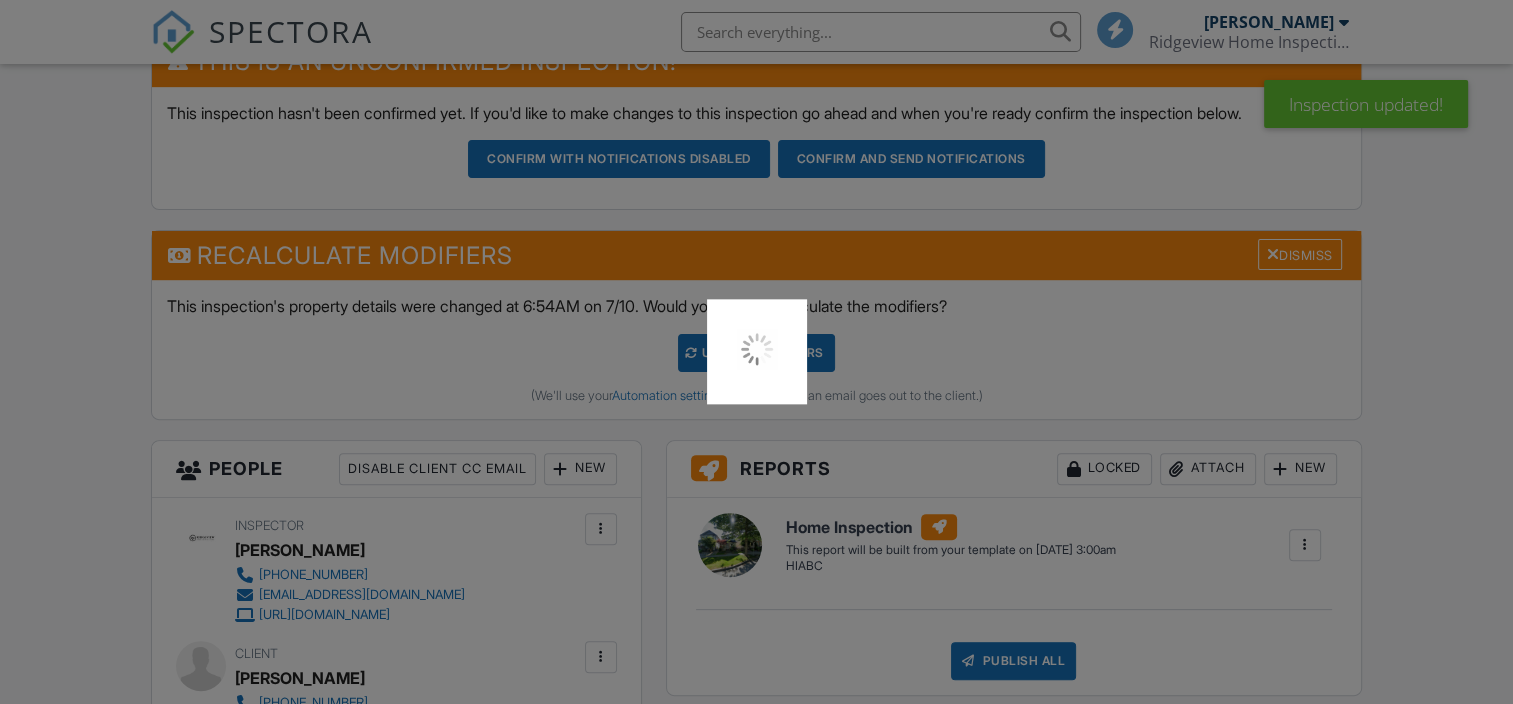 scroll, scrollTop: 716, scrollLeft: 0, axis: vertical 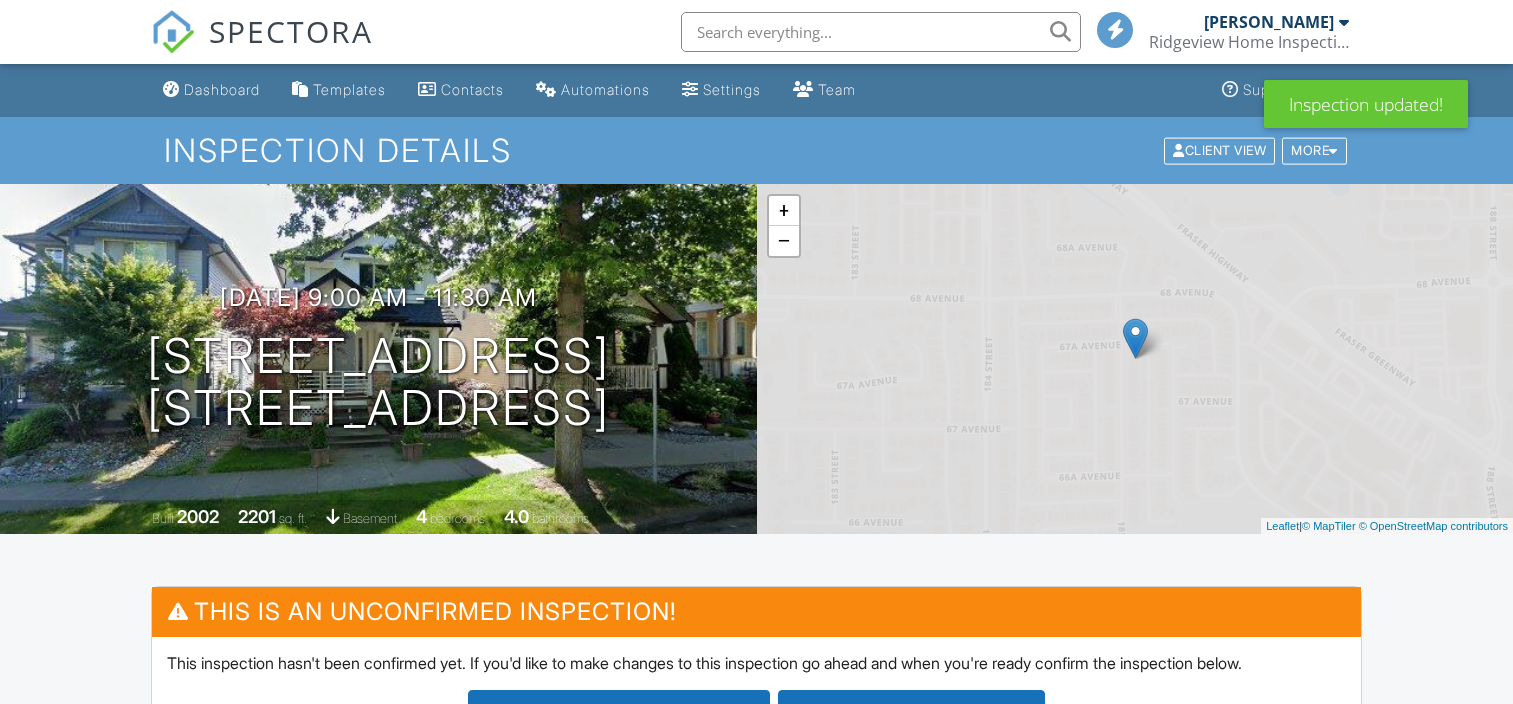 click on "This inspection hasn't been confirmed yet. If you'd like to make changes to this inspection go ahead and when you're ready confirm the inspection below.
Confirm with notifications disabled
Confirm and send notifications" at bounding box center (756, 698) 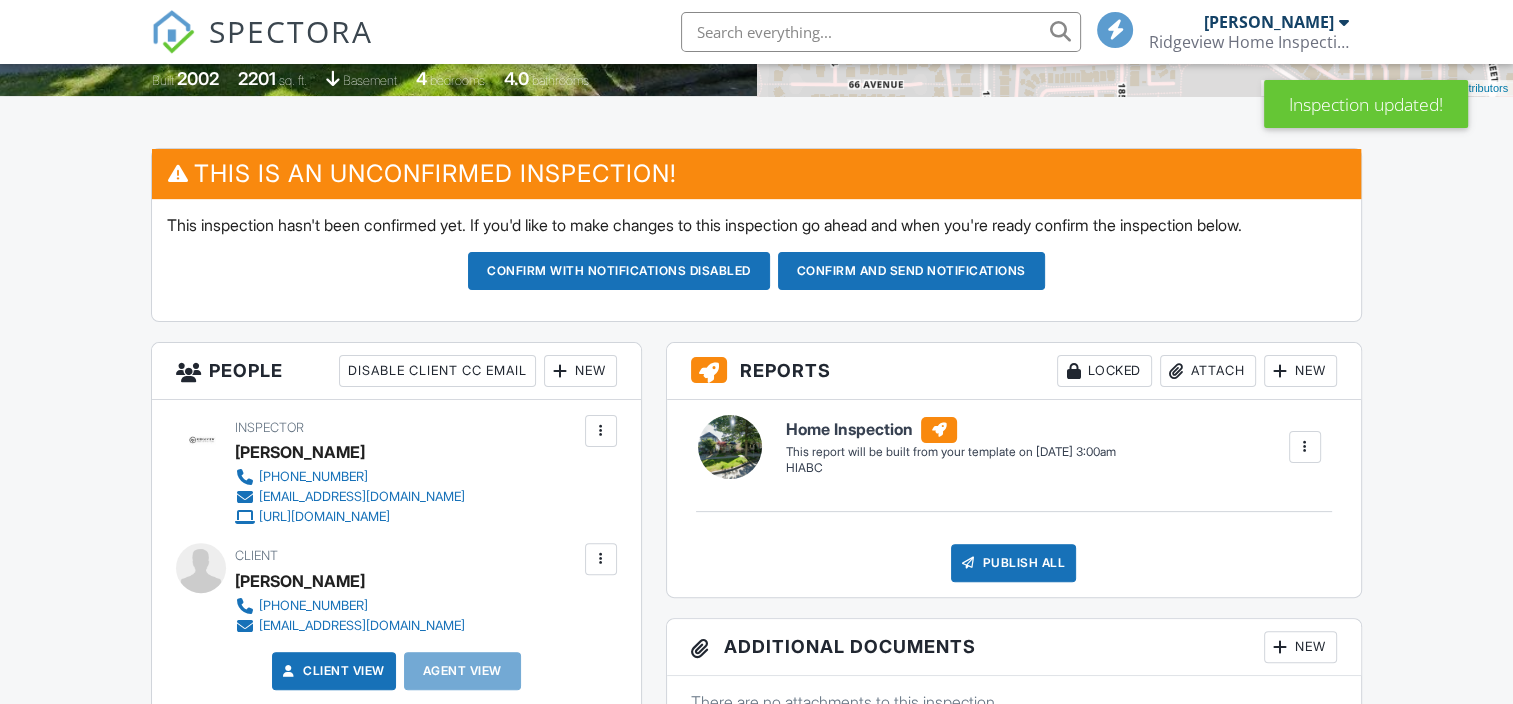 scroll, scrollTop: 438, scrollLeft: 0, axis: vertical 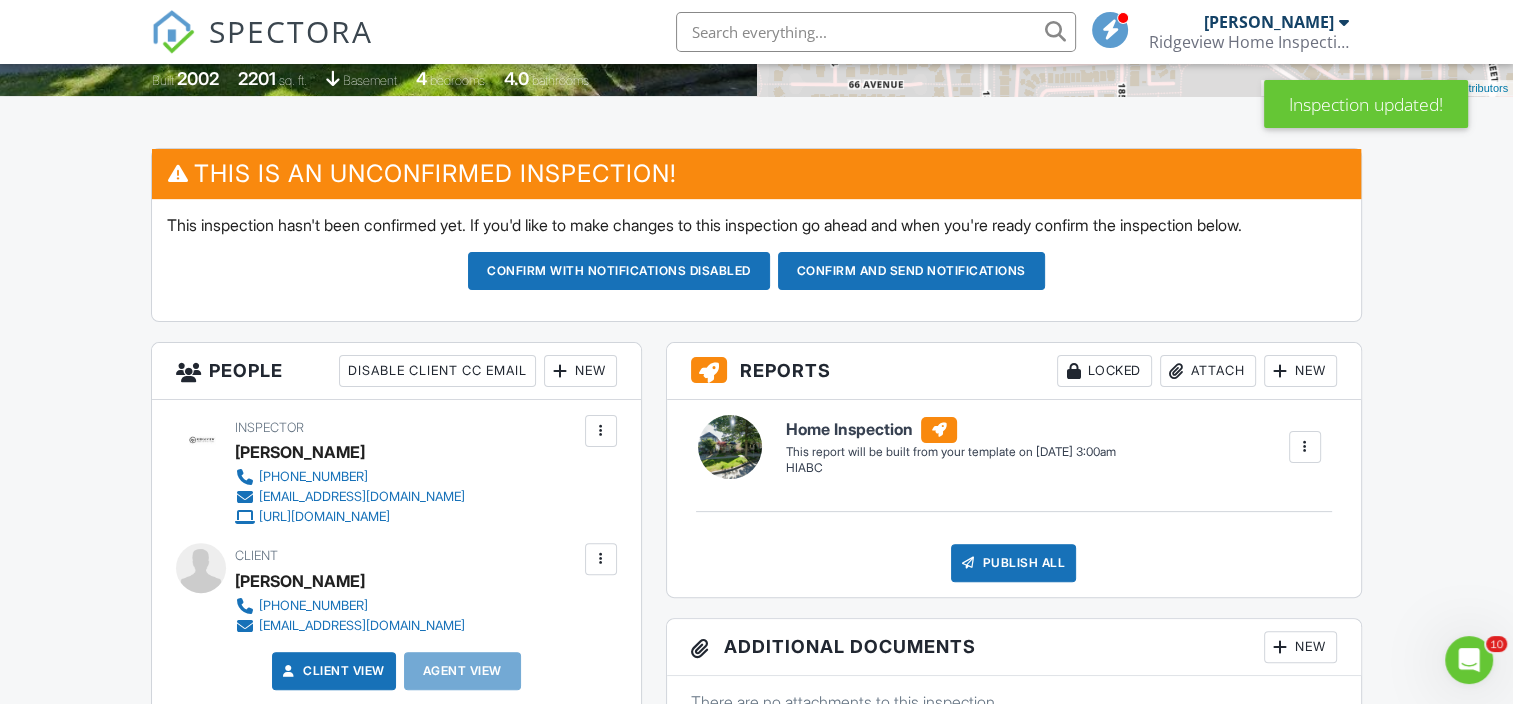 click on "Locked" at bounding box center (1104, 371) 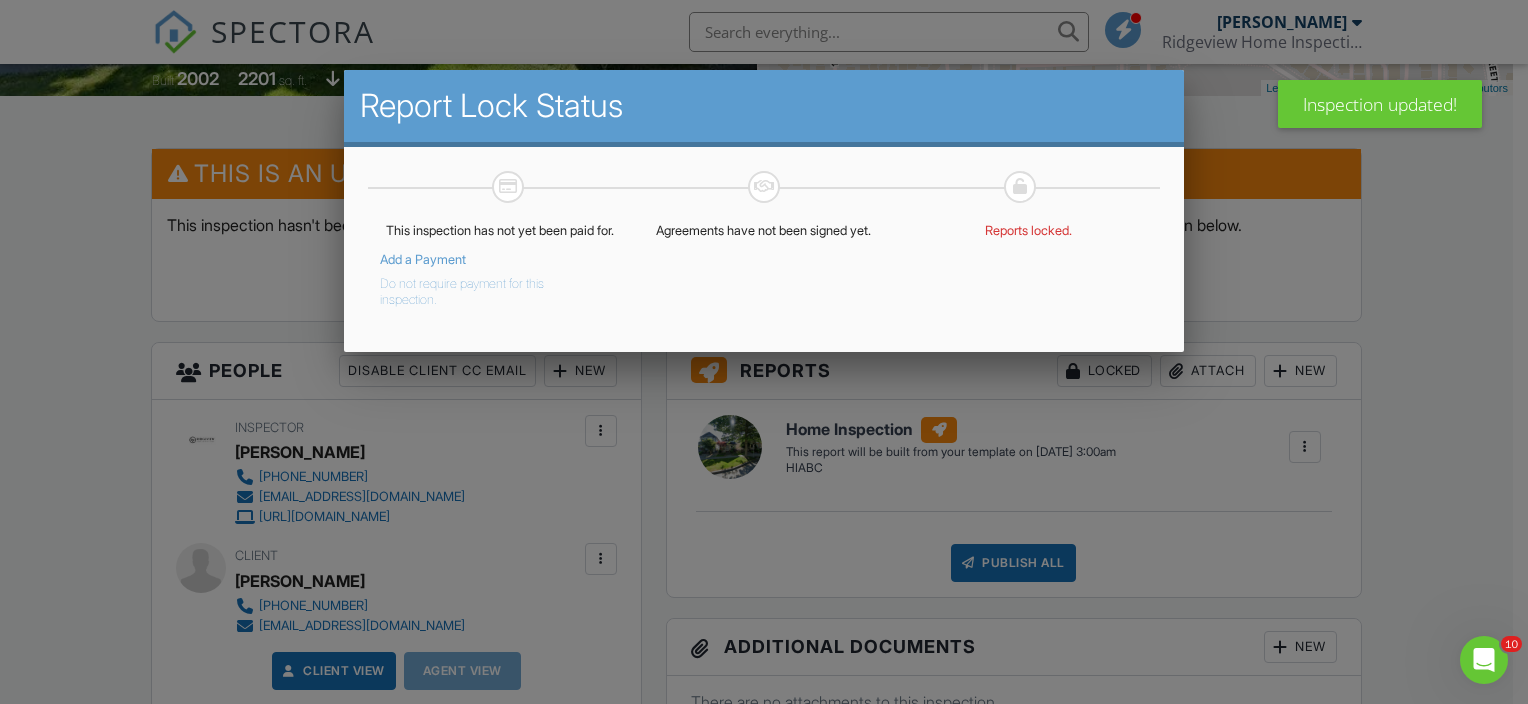 click on "Do not require payment for this inspection." at bounding box center [485, 288] 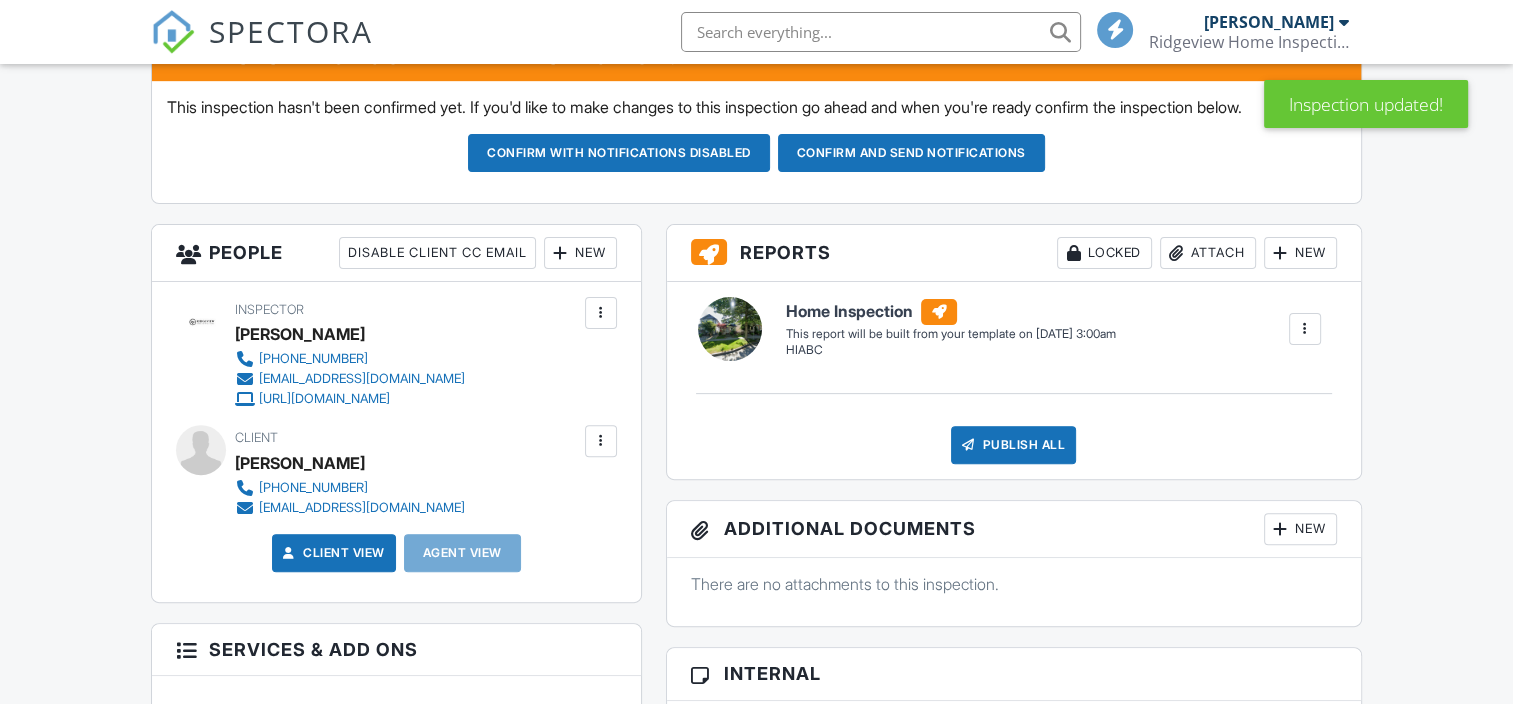 scroll, scrollTop: 556, scrollLeft: 0, axis: vertical 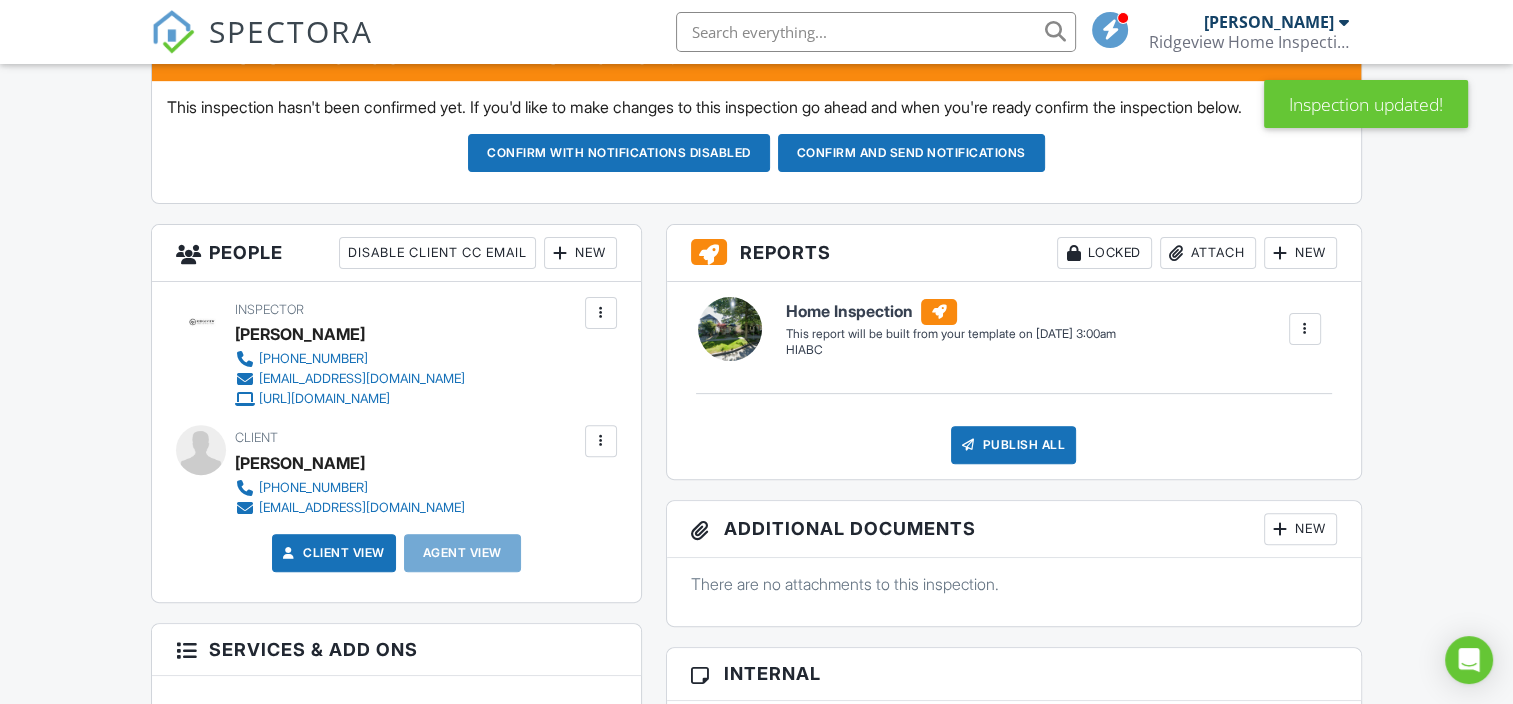 drag, startPoint x: 598, startPoint y: 431, endPoint x: 545, endPoint y: 423, distance: 53.600372 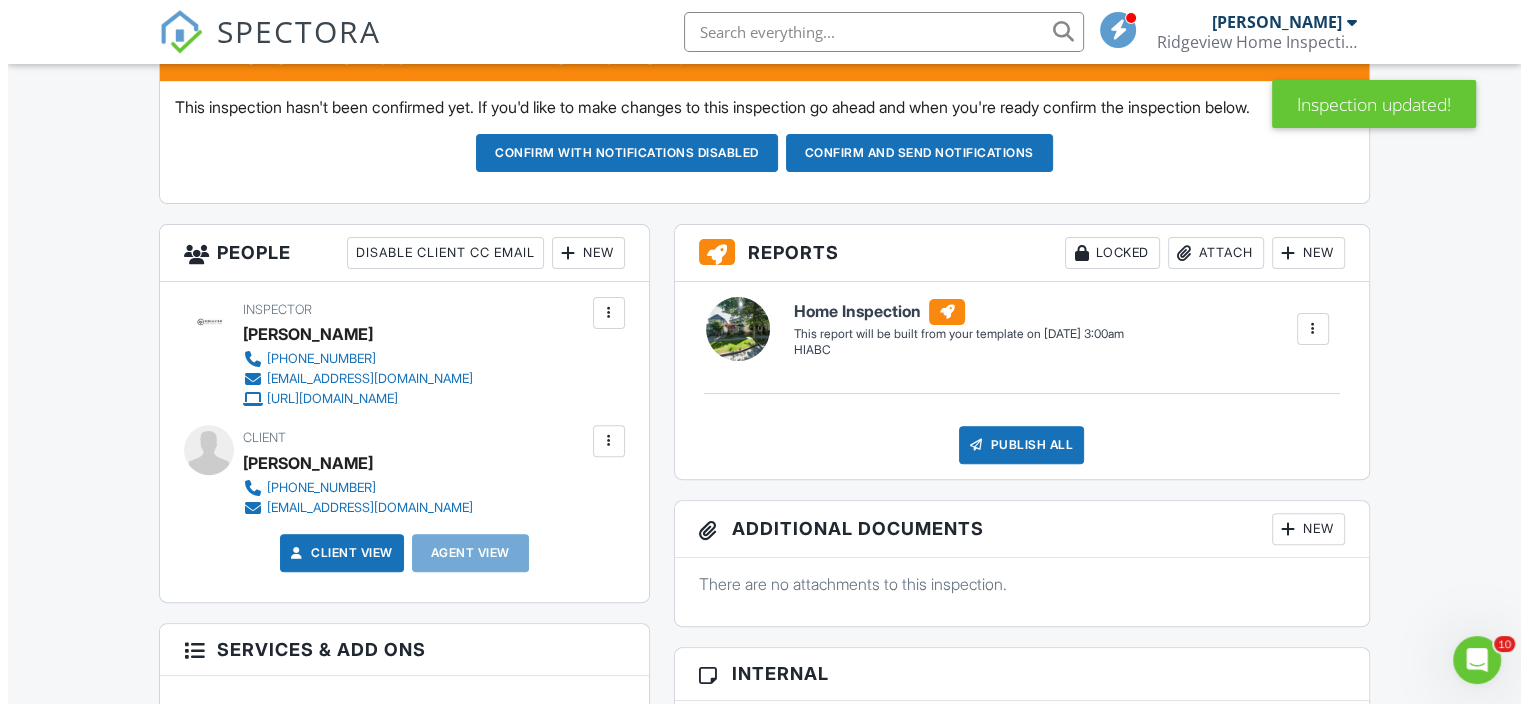 scroll, scrollTop: 0, scrollLeft: 0, axis: both 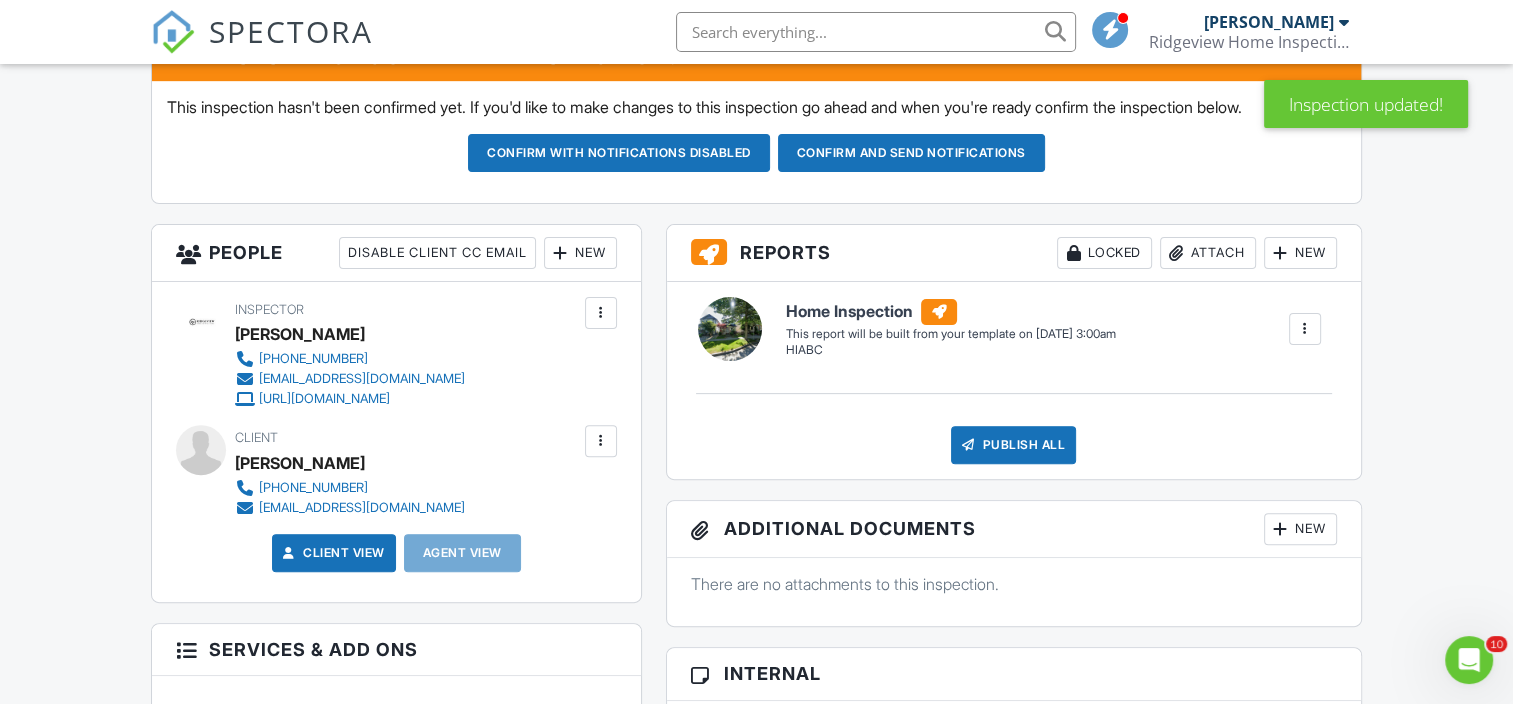 click at bounding box center [601, 441] 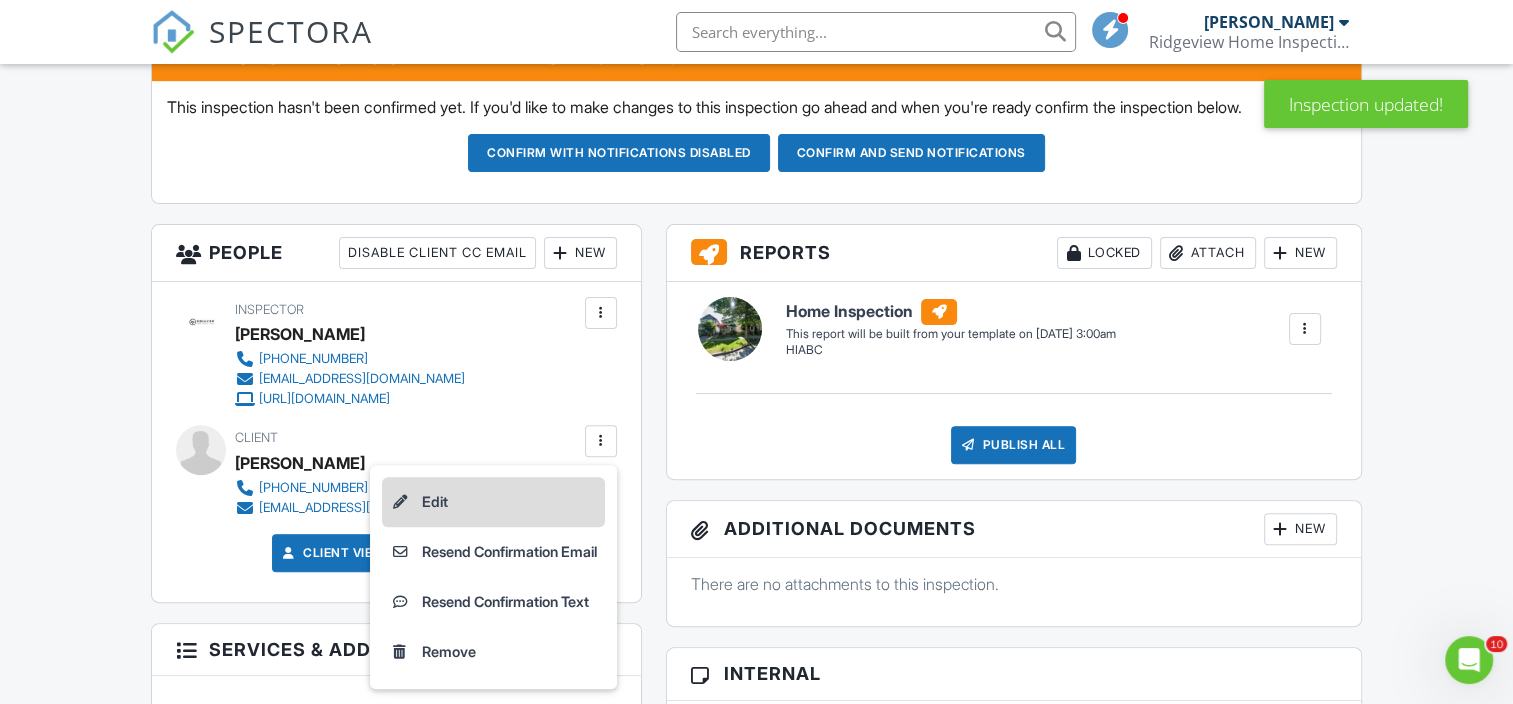 click on "Edit" at bounding box center (493, 502) 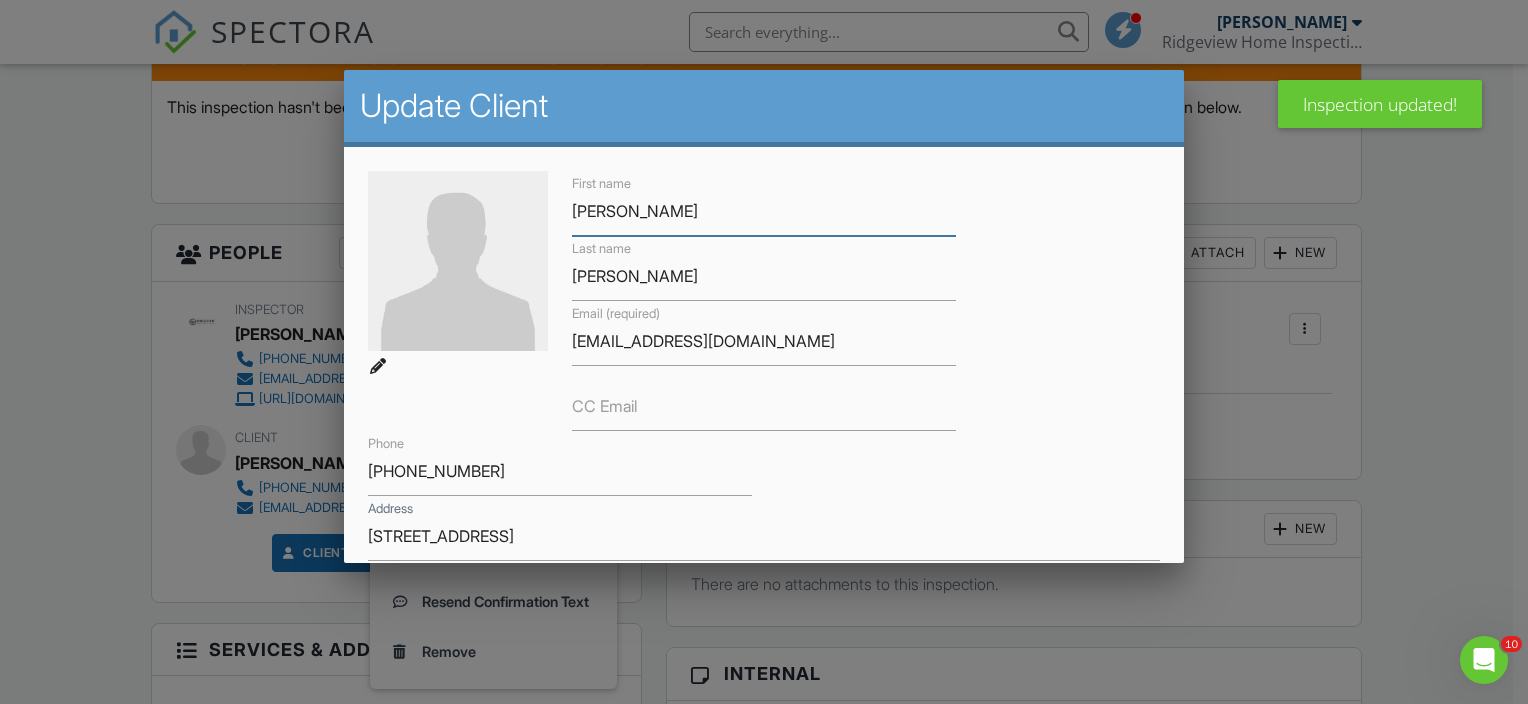 click on "Amy" at bounding box center (764, 211) 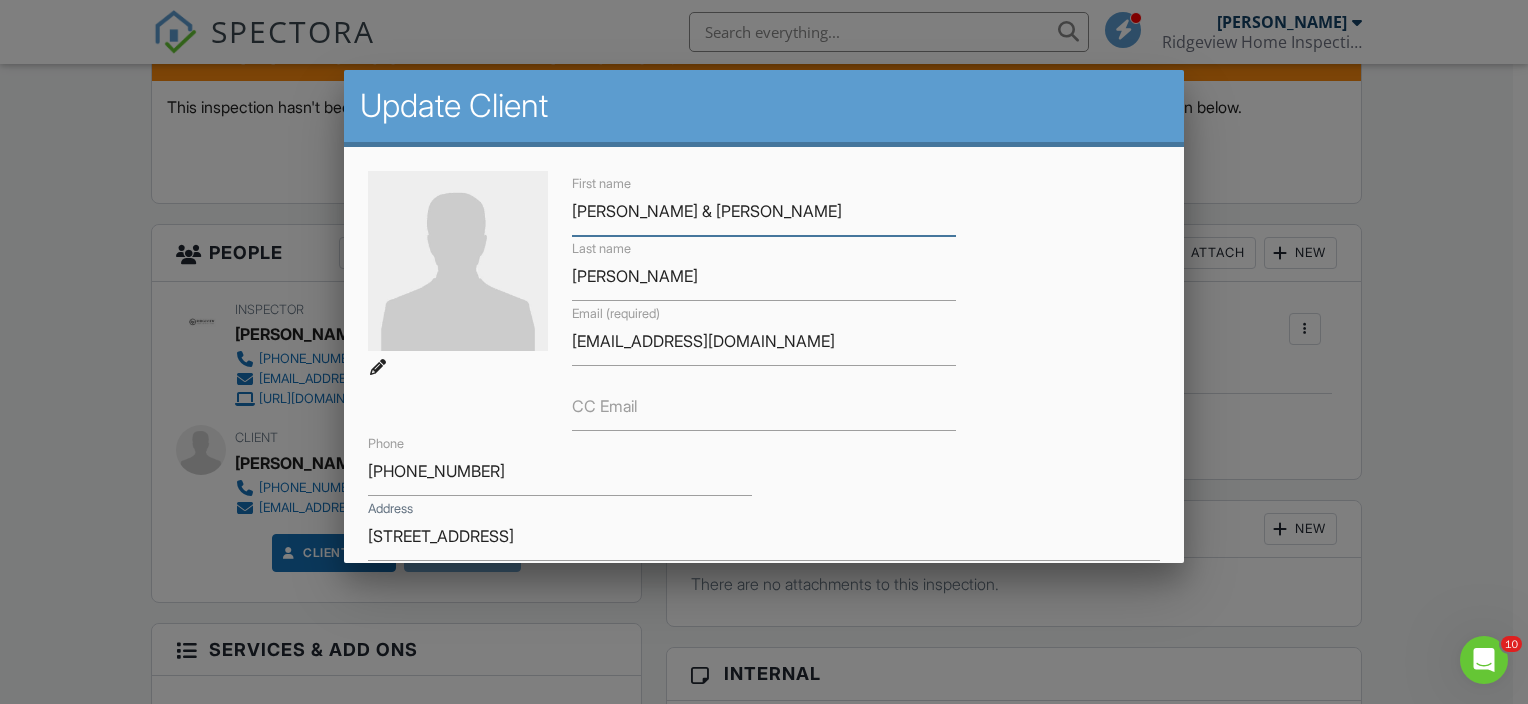type on "[PERSON_NAME] & [PERSON_NAME]" 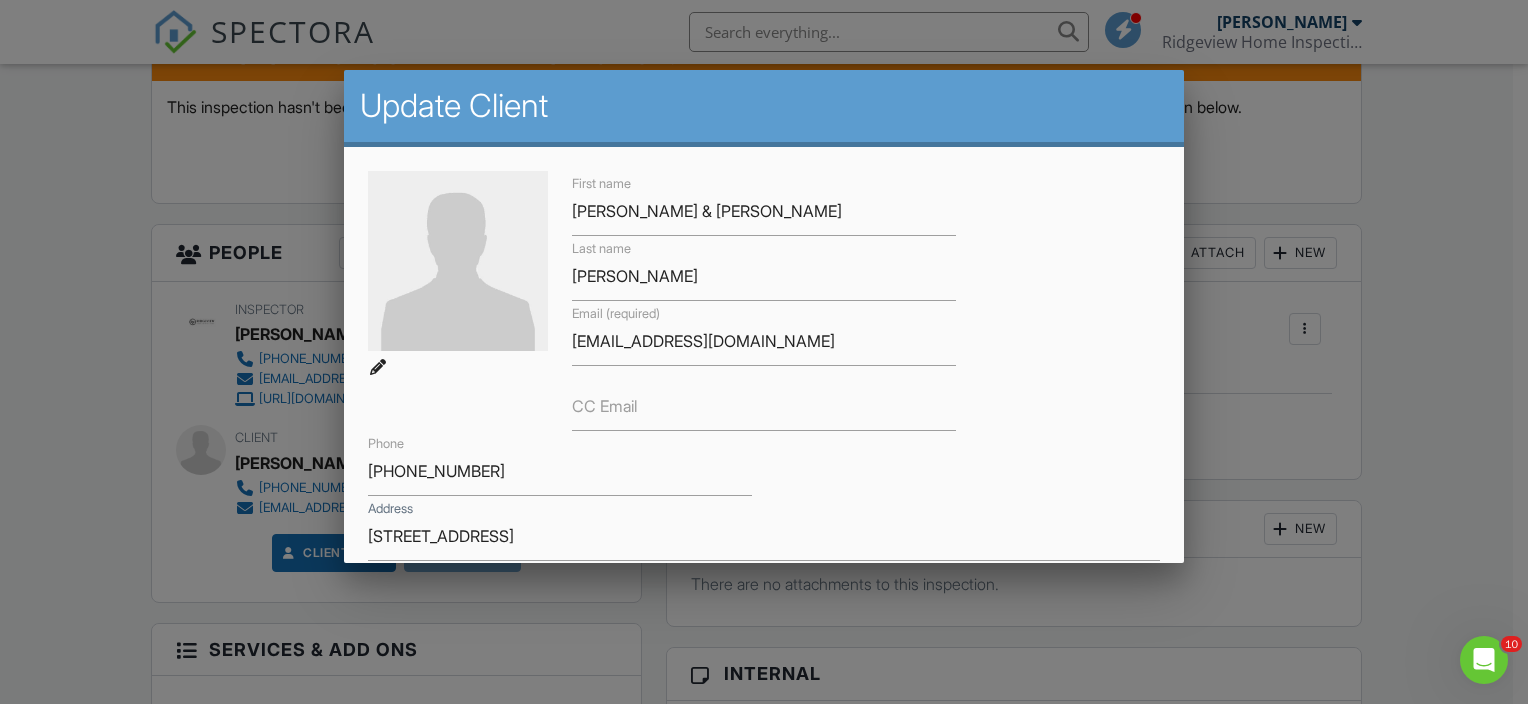 click on "First name
Amy & Bernie
Last name
Grenier
Email (required)
bgrenier@live.com
CC Email
Phone
604-818-0969
Address
17345 31 Ave
City
Surrey
State
BC
Zip
V3S0C2" at bounding box center (764, 398) 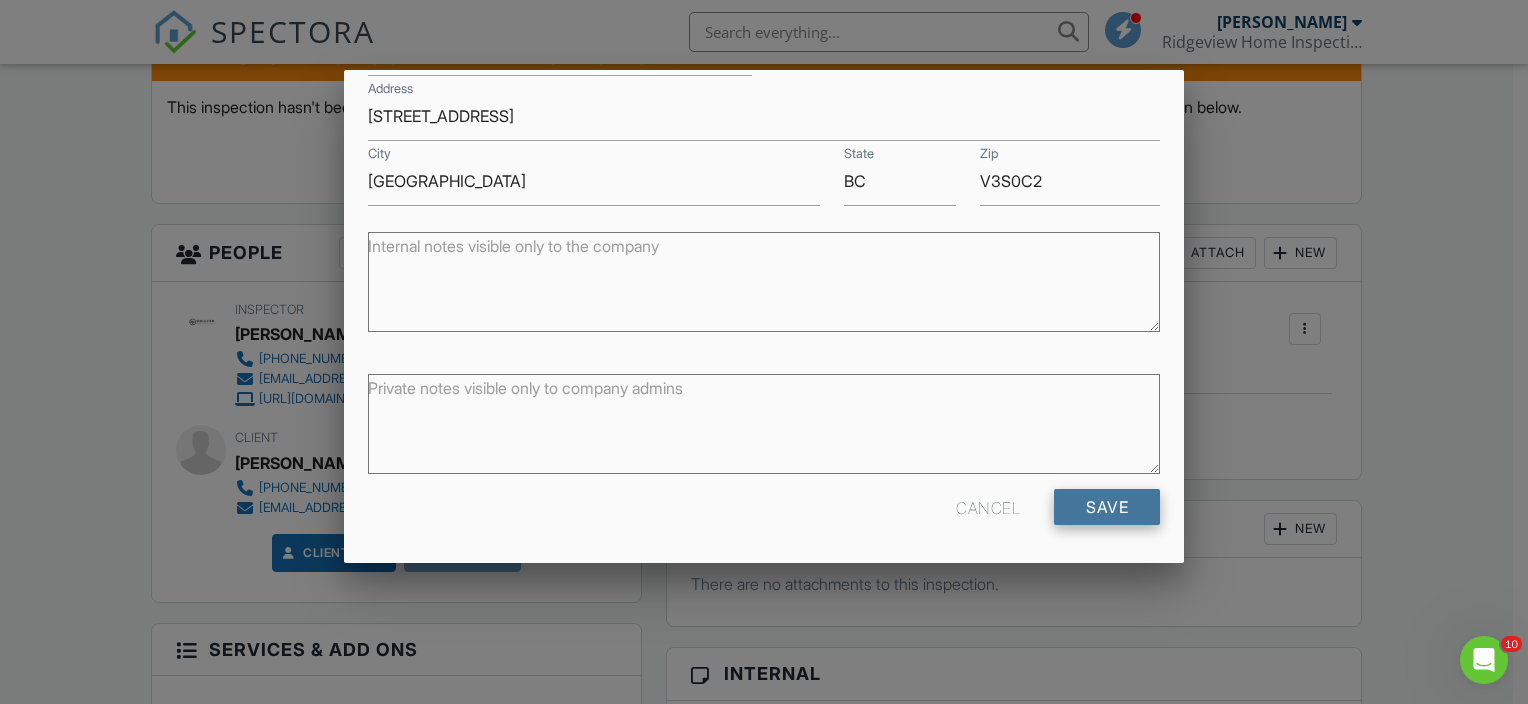 click on "Save" at bounding box center [1107, 507] 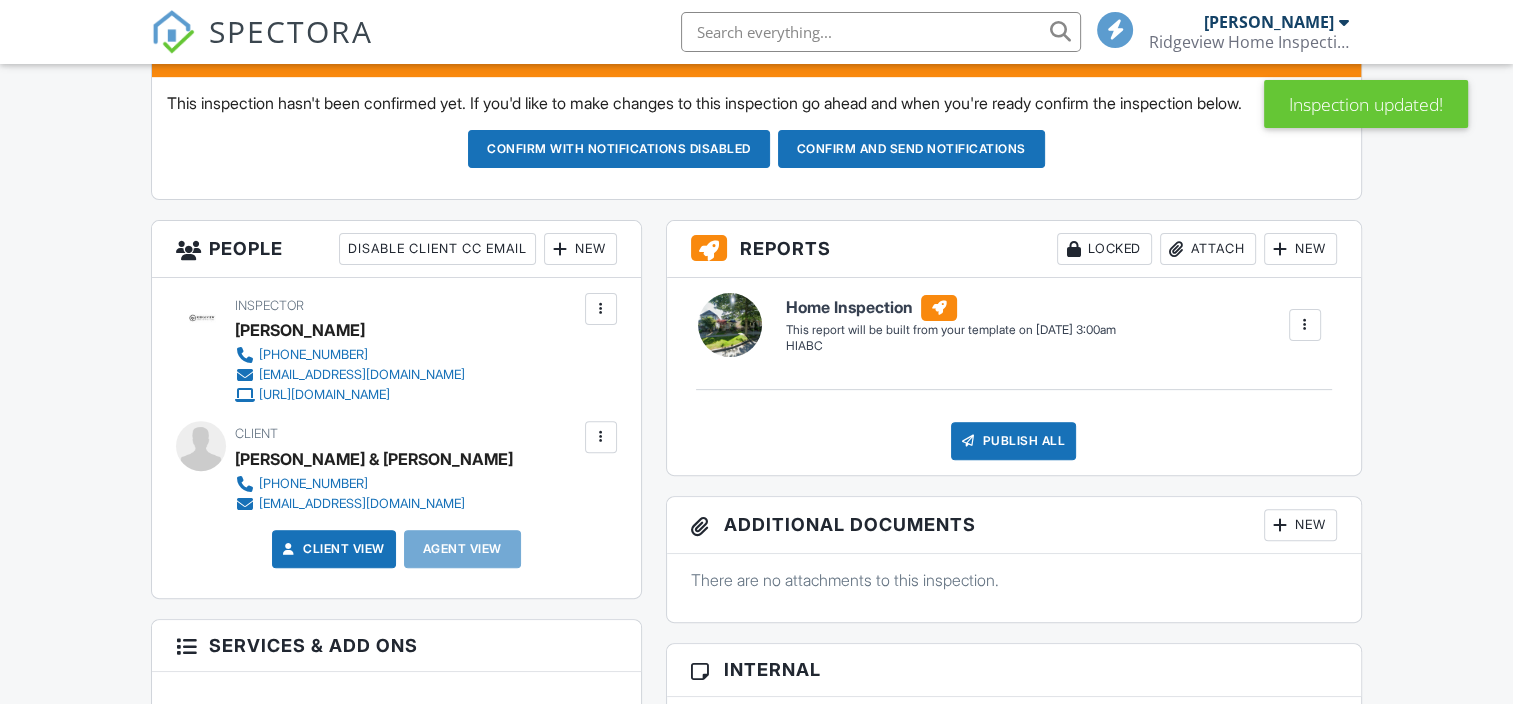 scroll, scrollTop: 560, scrollLeft: 0, axis: vertical 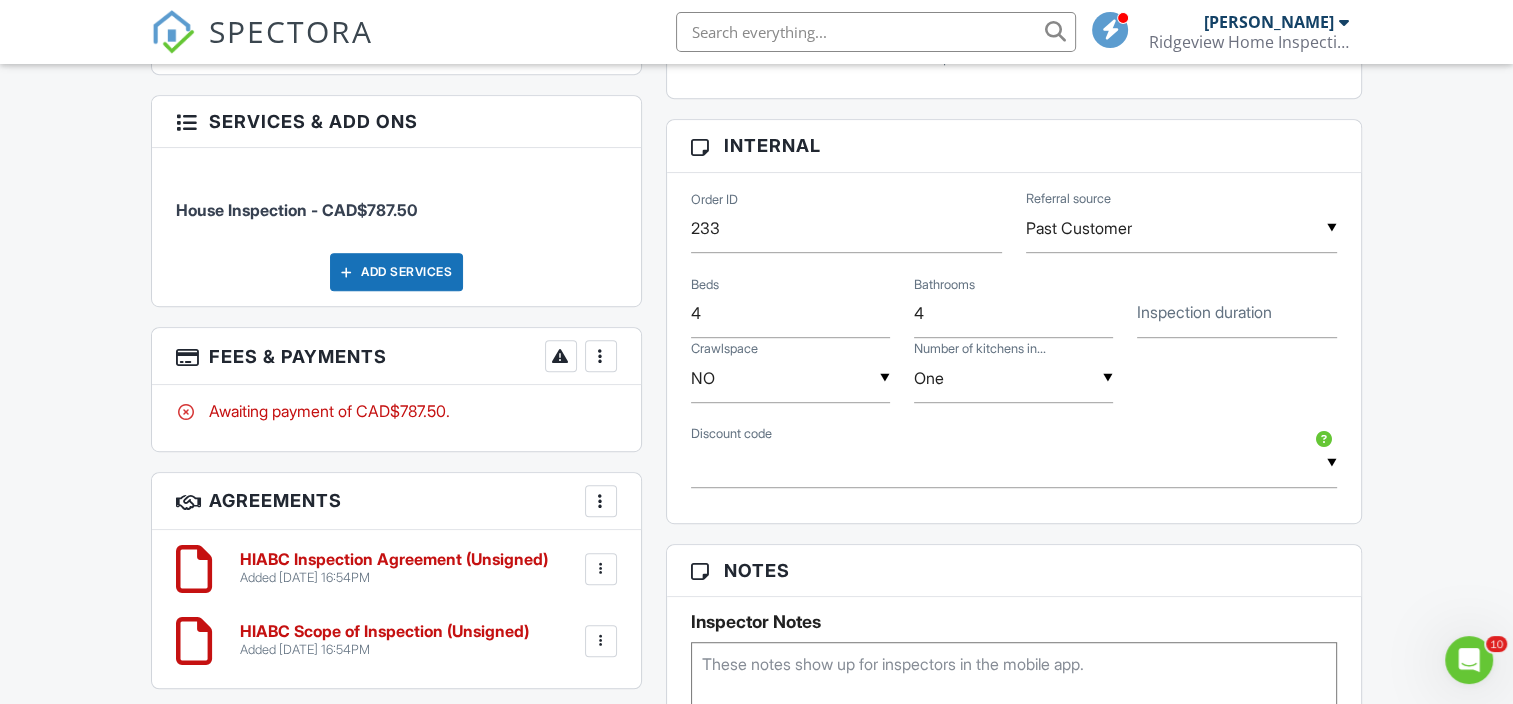 click at bounding box center [1014, 463] 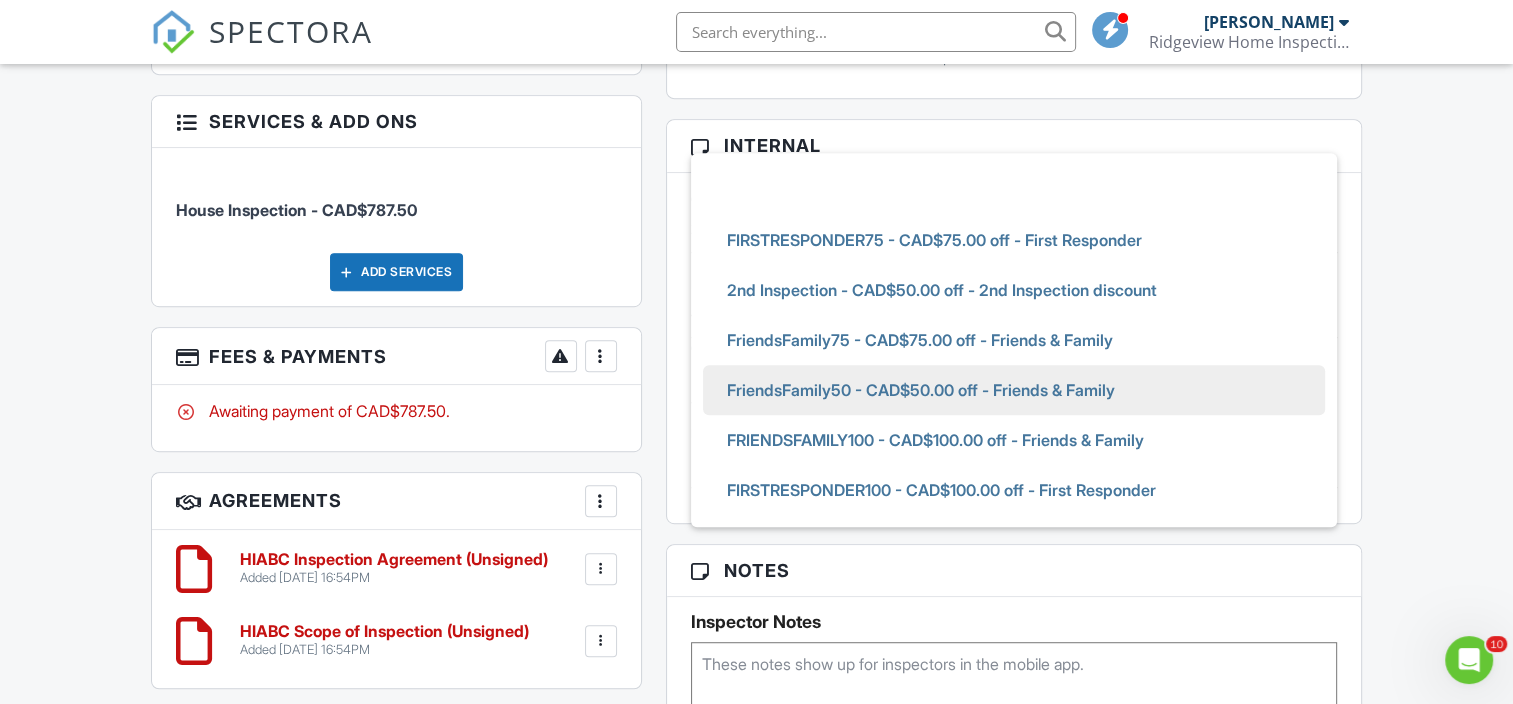 click on "FriendsFamily50 - CAD$50.00 off - Friends & Family" at bounding box center (921, 390) 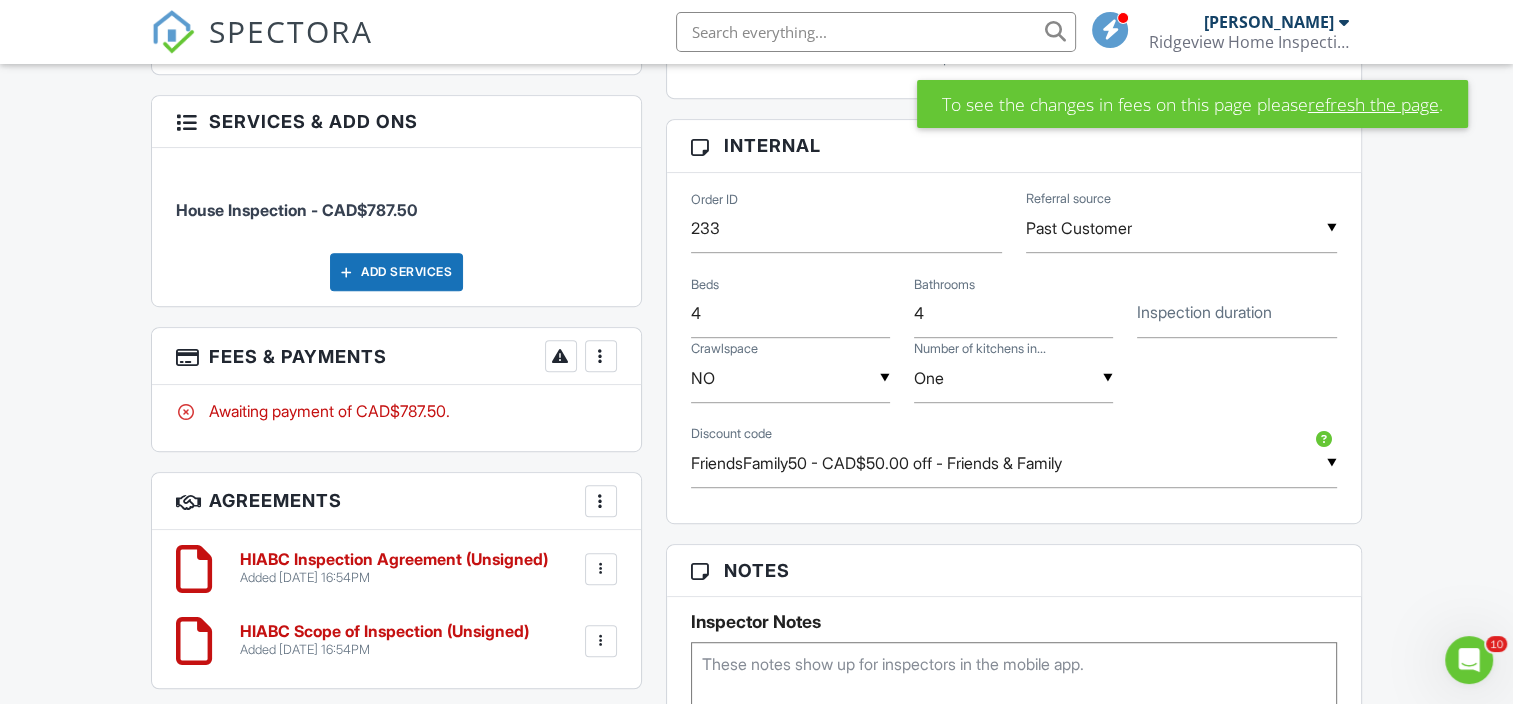 click on "People
Disable Client CC Email
New
Inspector
Client
Client's Agent
Listing Agent
Add Another Person
Inspector
Delaney Minichiello
+16046266966
info@RVHI.ca
https://www.RVHI.ca
Make Primary Inspector
Make Invisible
Mark As Requested
Remove
Update Client
First name
Amy & Bernie
Last name
Grenier
Email (required)
bgrenier@live.com
CC Email
Phone
604-818-0969
Address
17345 31 Ave
City
Surrey
State
BC
Zip
V3S0C2
Internal notes visible only to the company
Private notes visible only to company admins
Updating the client email address will resend the confirmation email and update all queued automated emails.
Cancel
Save
Confirm client deletion" at bounding box center (396, 202) 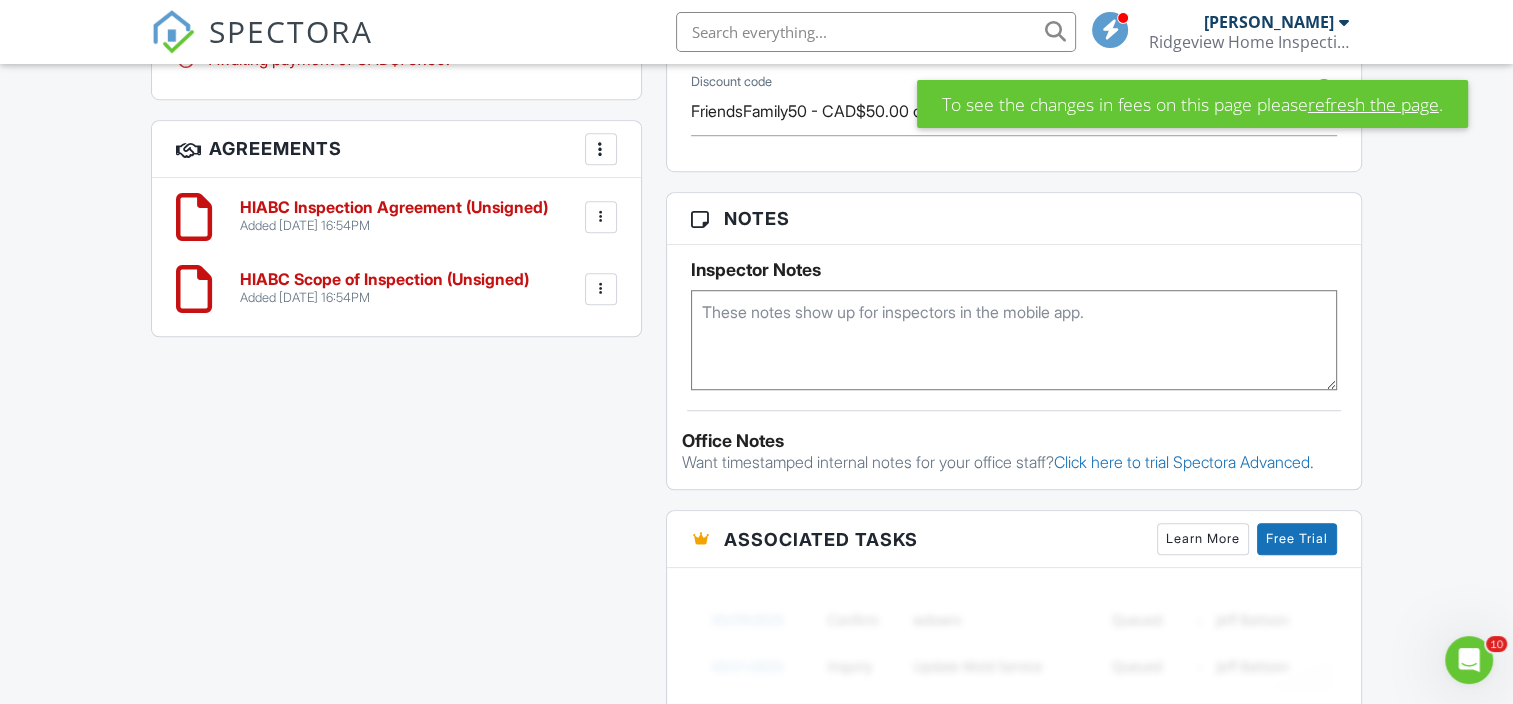 click at bounding box center (1014, 340) 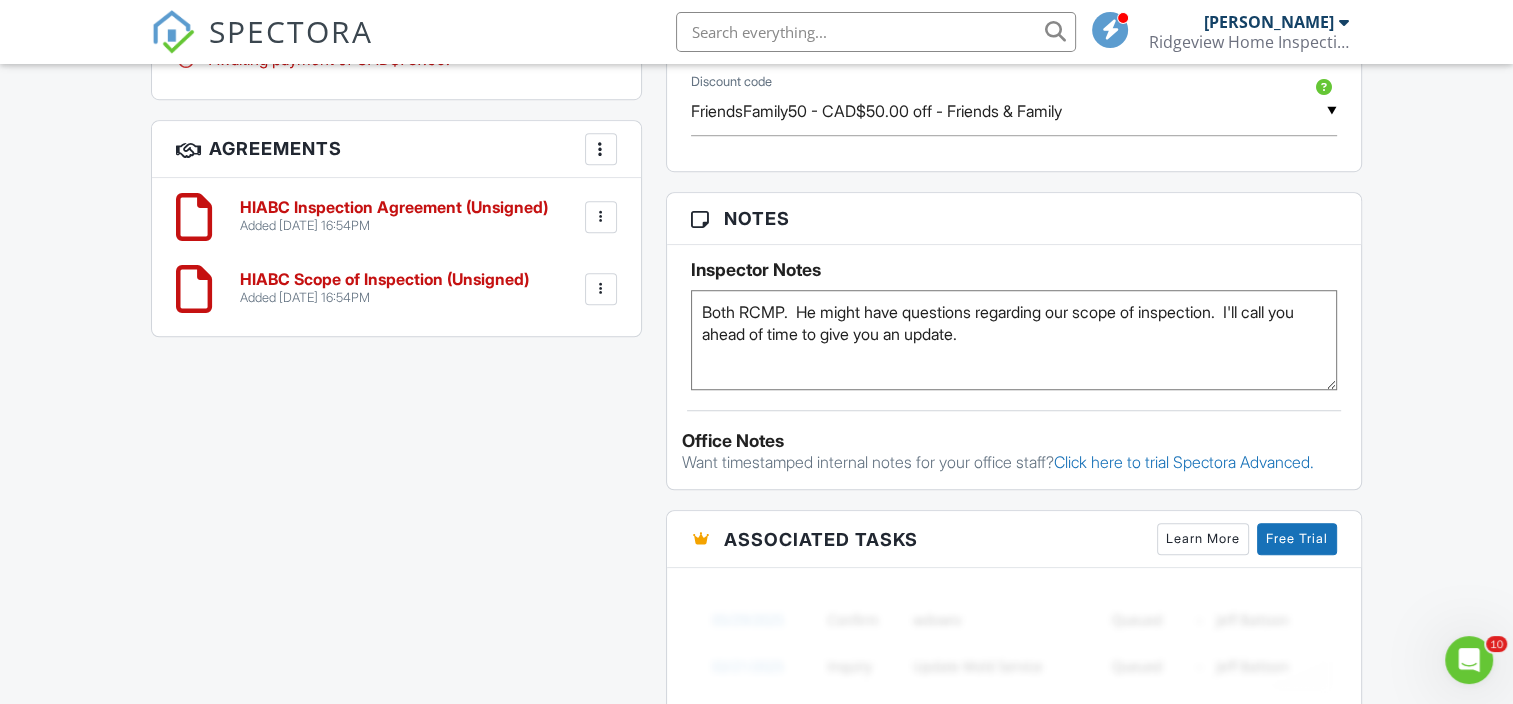 type on "Both RCMP.  He might have questions regarding our scope of inspection.  I'll call you ahead of time to give you an update." 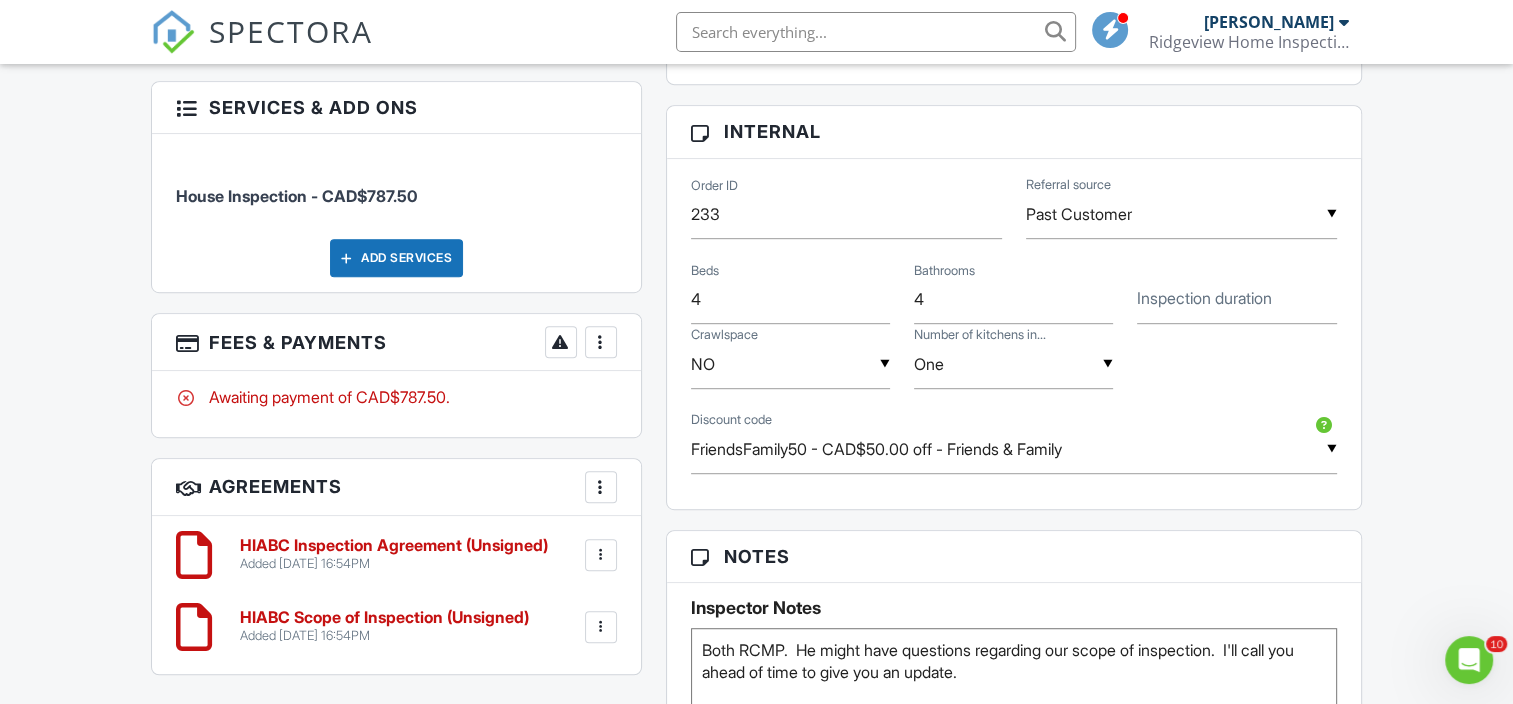 scroll, scrollTop: 1099, scrollLeft: 0, axis: vertical 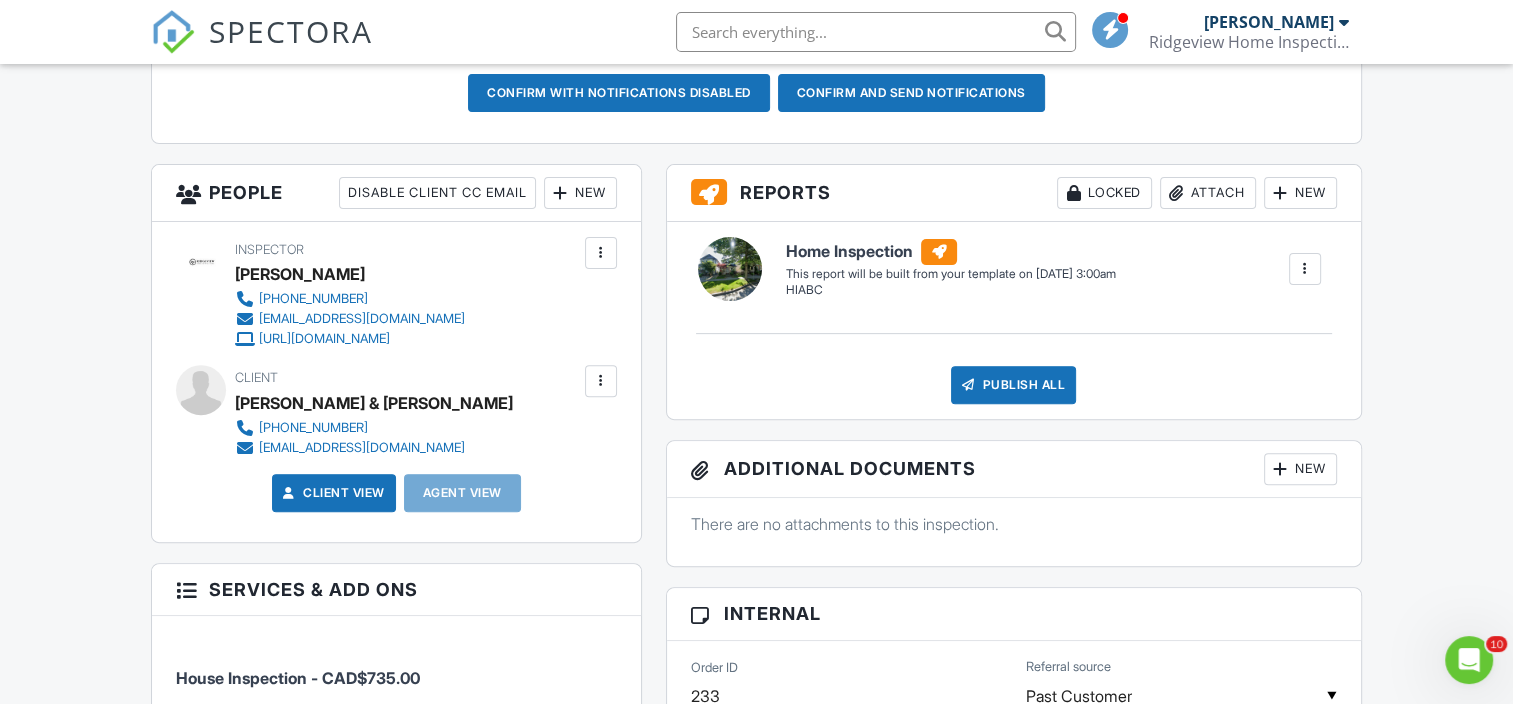 click on "New" at bounding box center (580, 193) 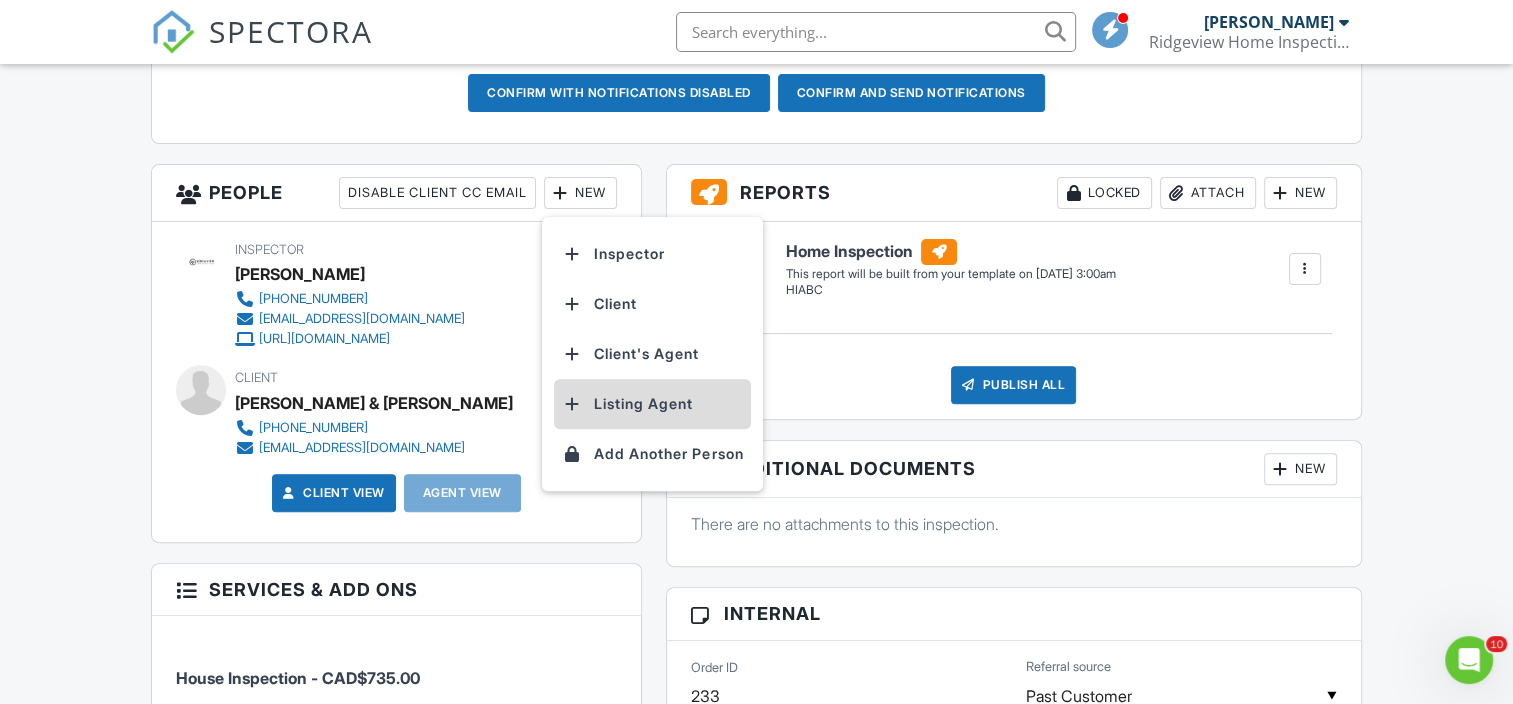 click on "Listing Agent" at bounding box center [652, 404] 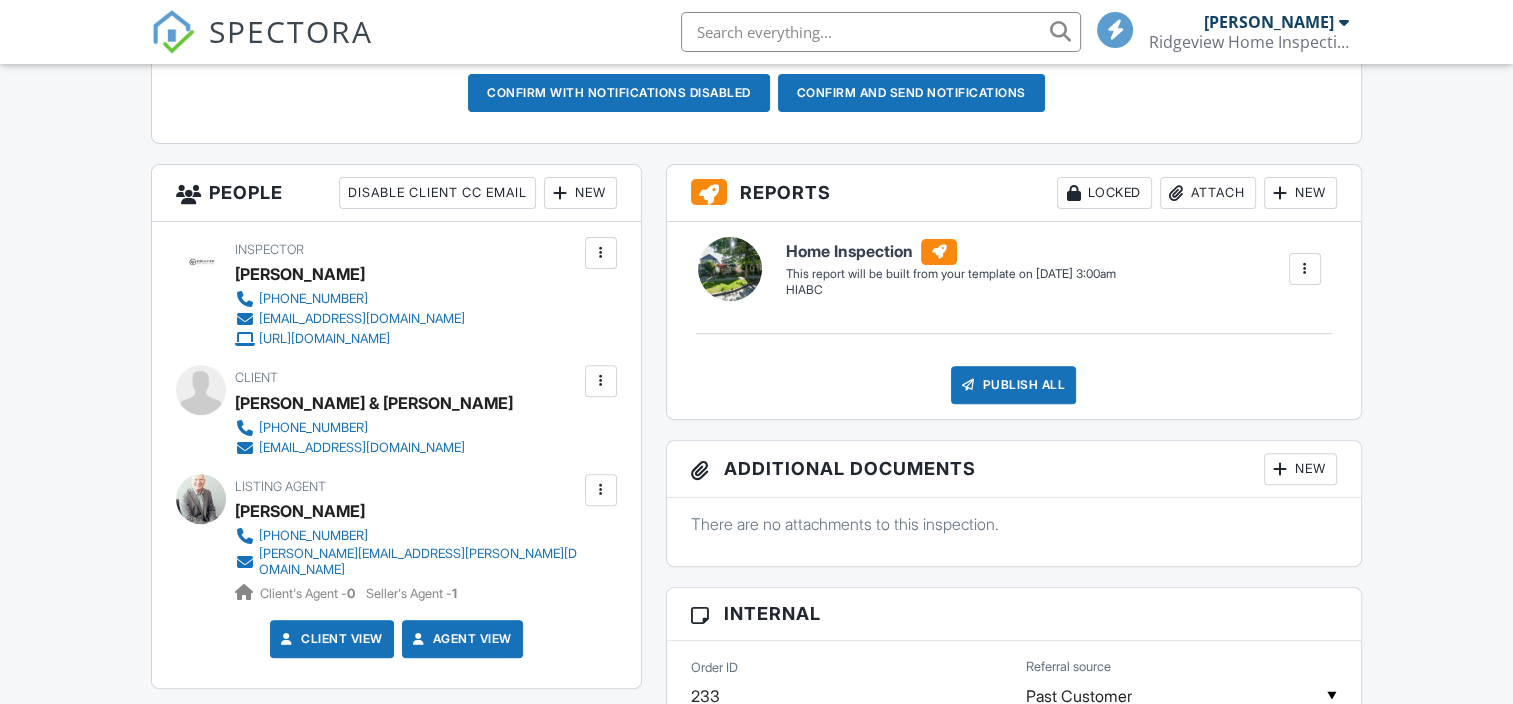 scroll, scrollTop: 616, scrollLeft: 0, axis: vertical 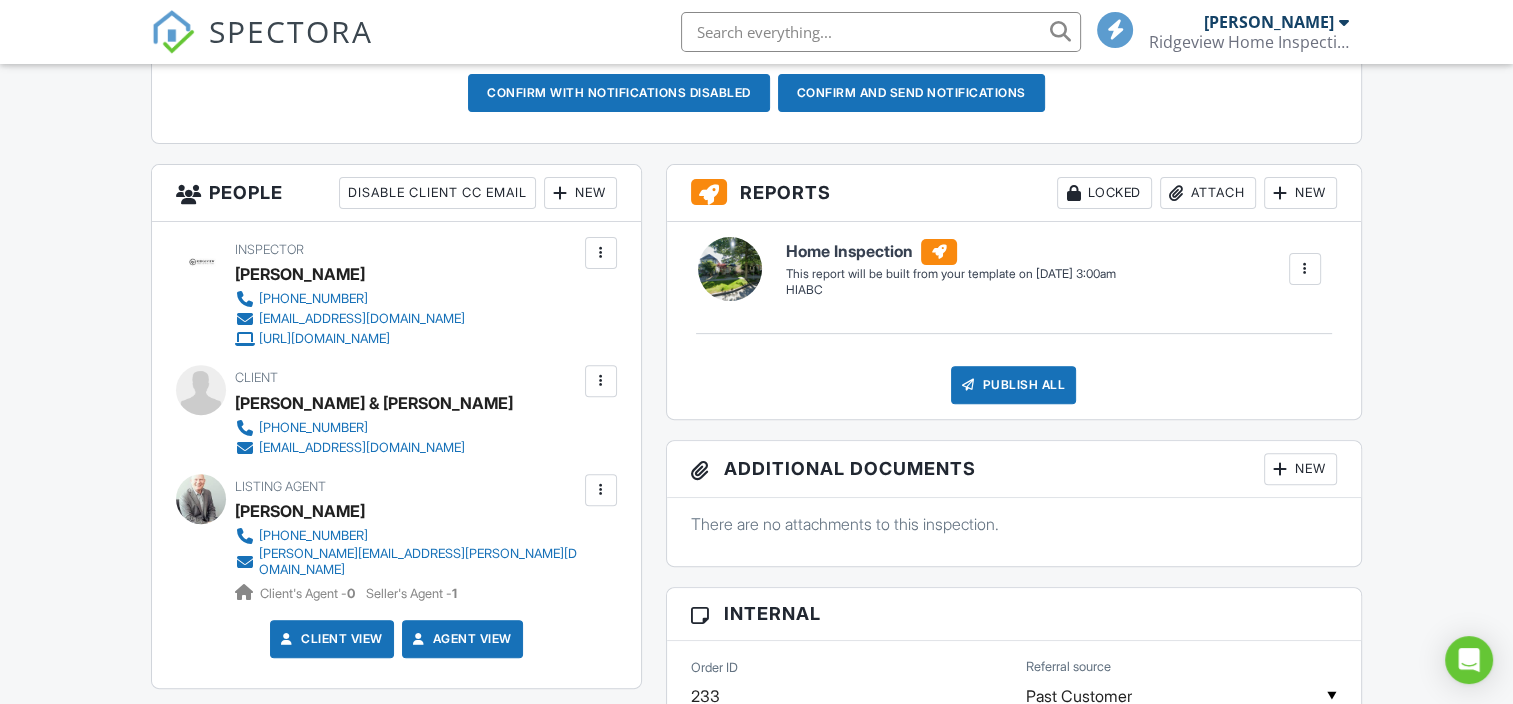 click on "New" at bounding box center (580, 193) 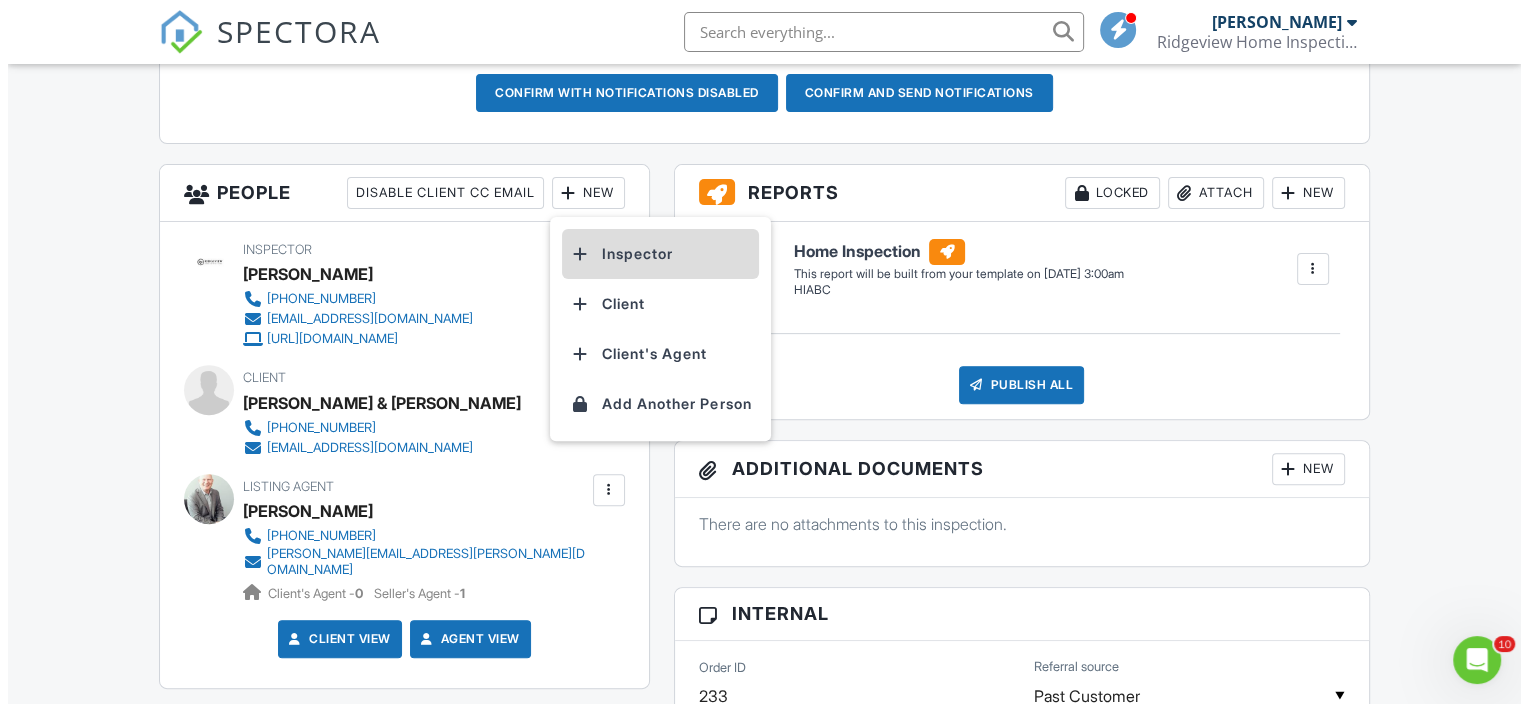 scroll, scrollTop: 0, scrollLeft: 0, axis: both 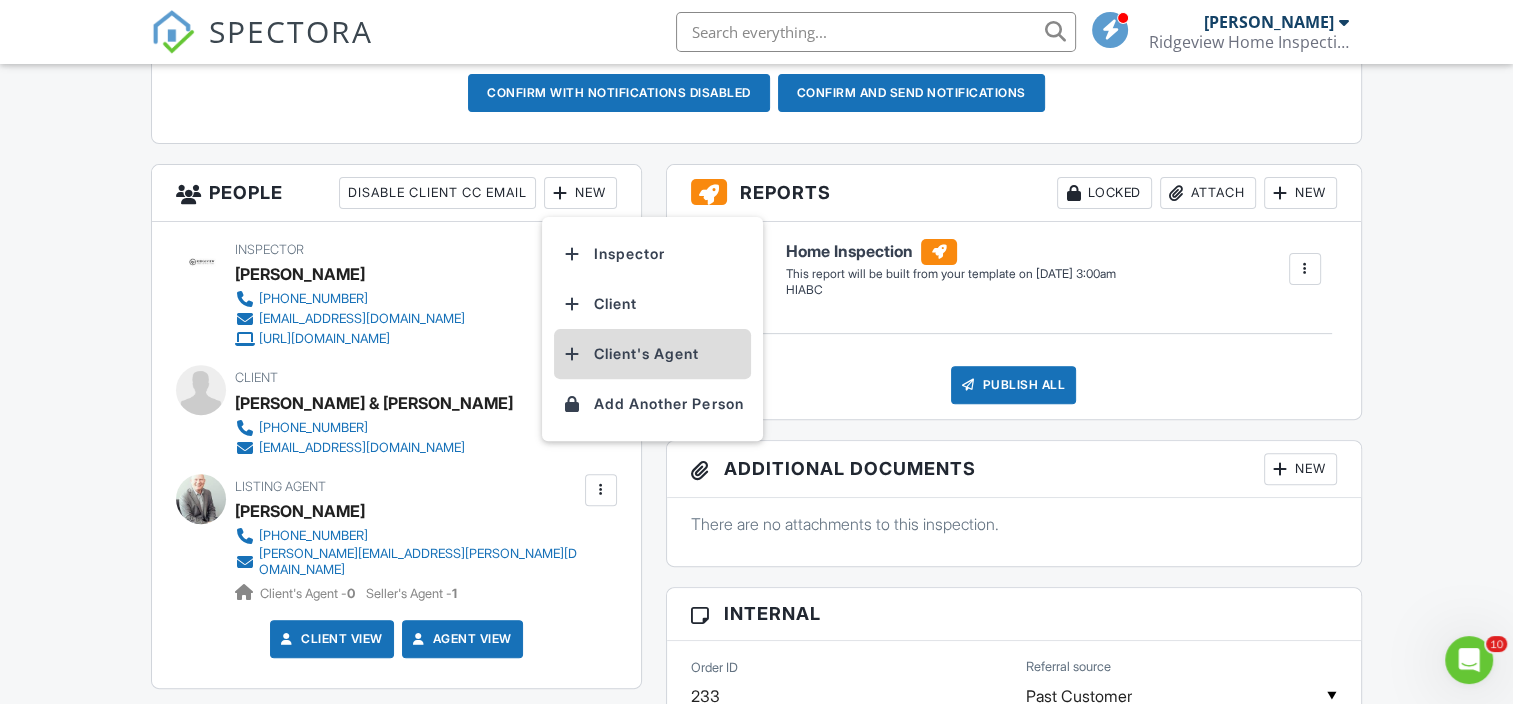 click on "Client's Agent" at bounding box center (652, 354) 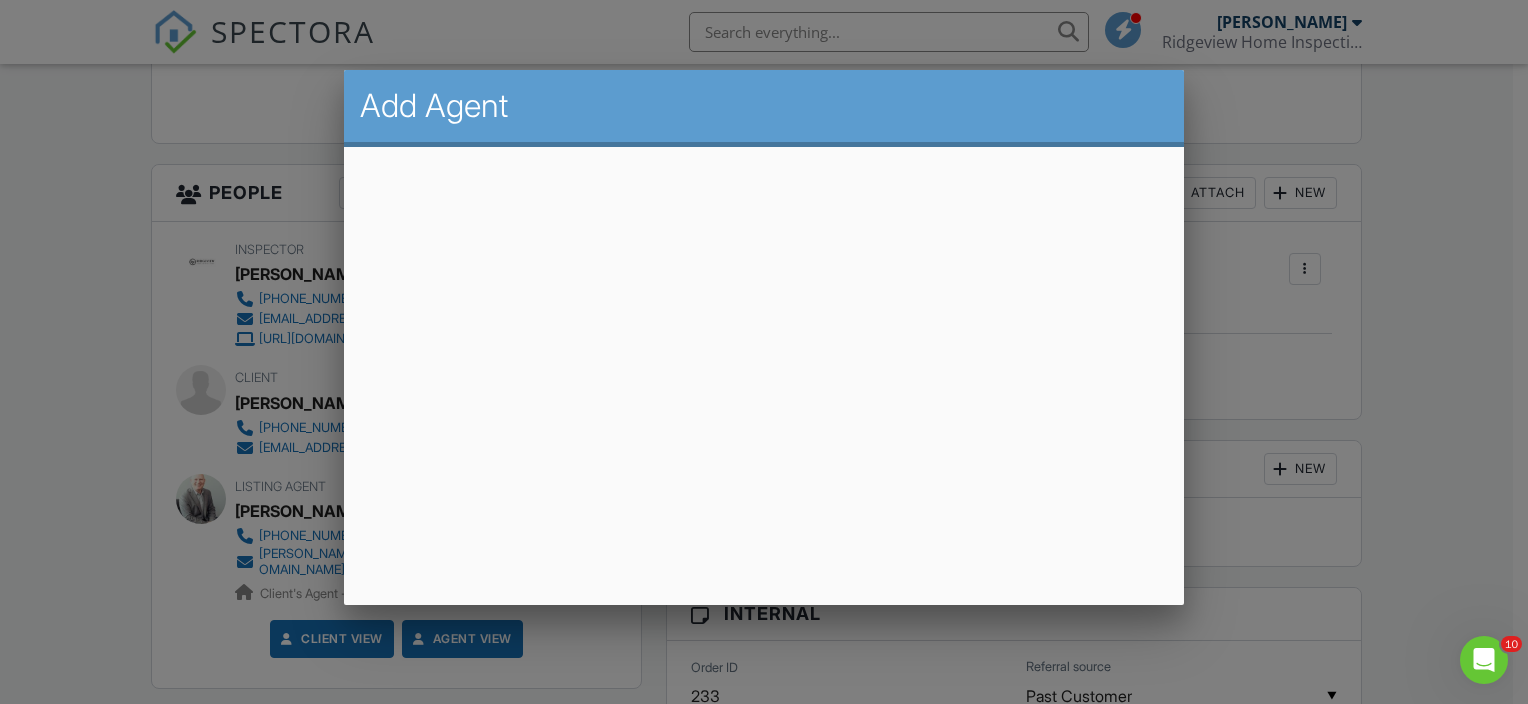 click at bounding box center [764, 340] 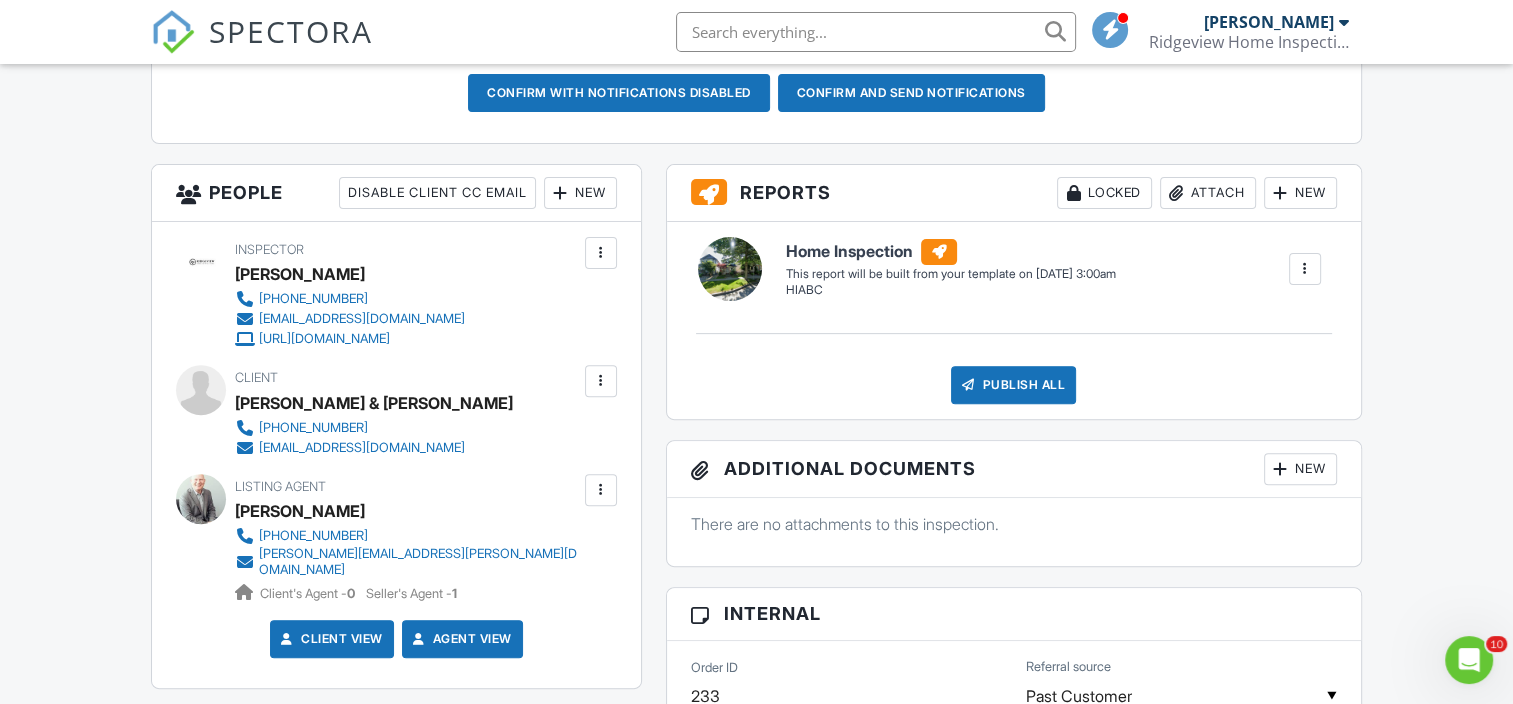 click on "New" at bounding box center [580, 193] 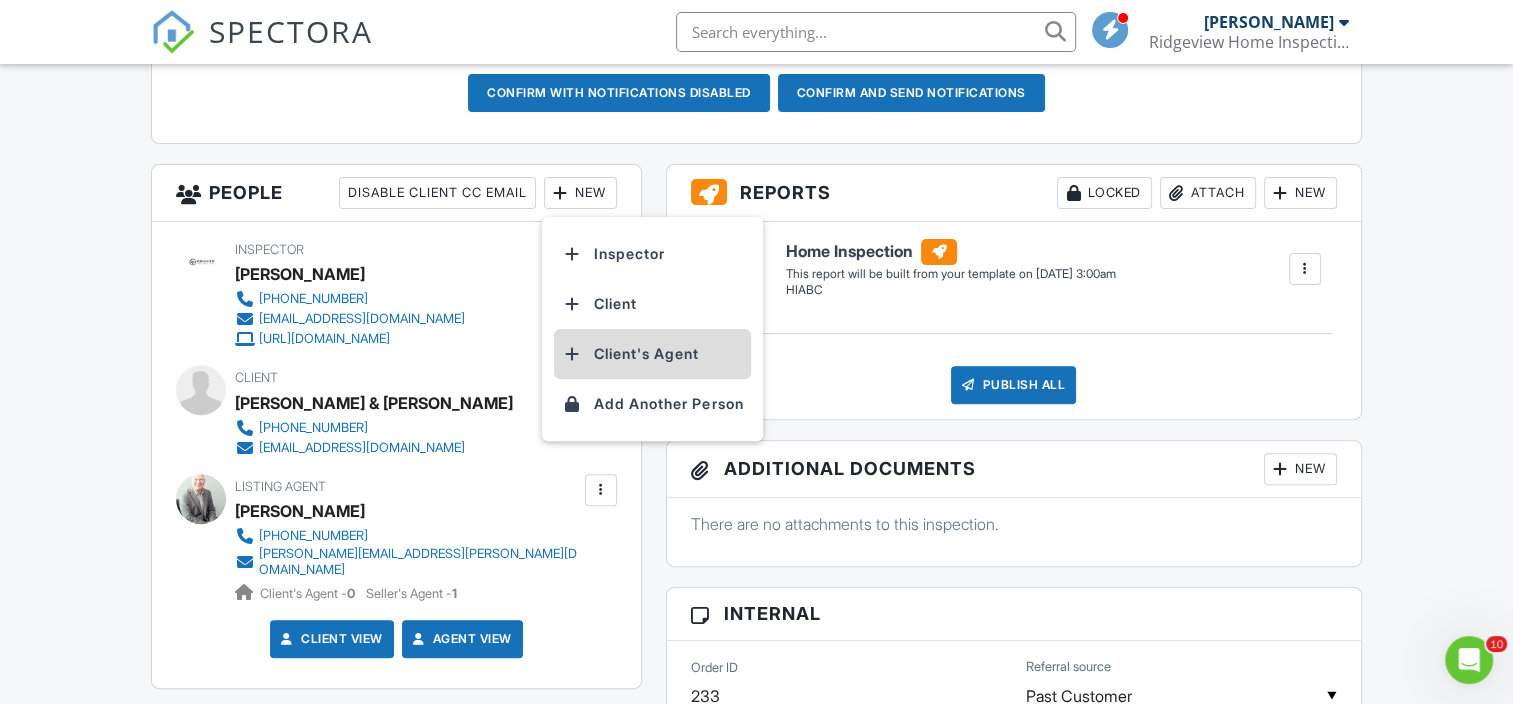 click on "Client's Agent" at bounding box center (652, 354) 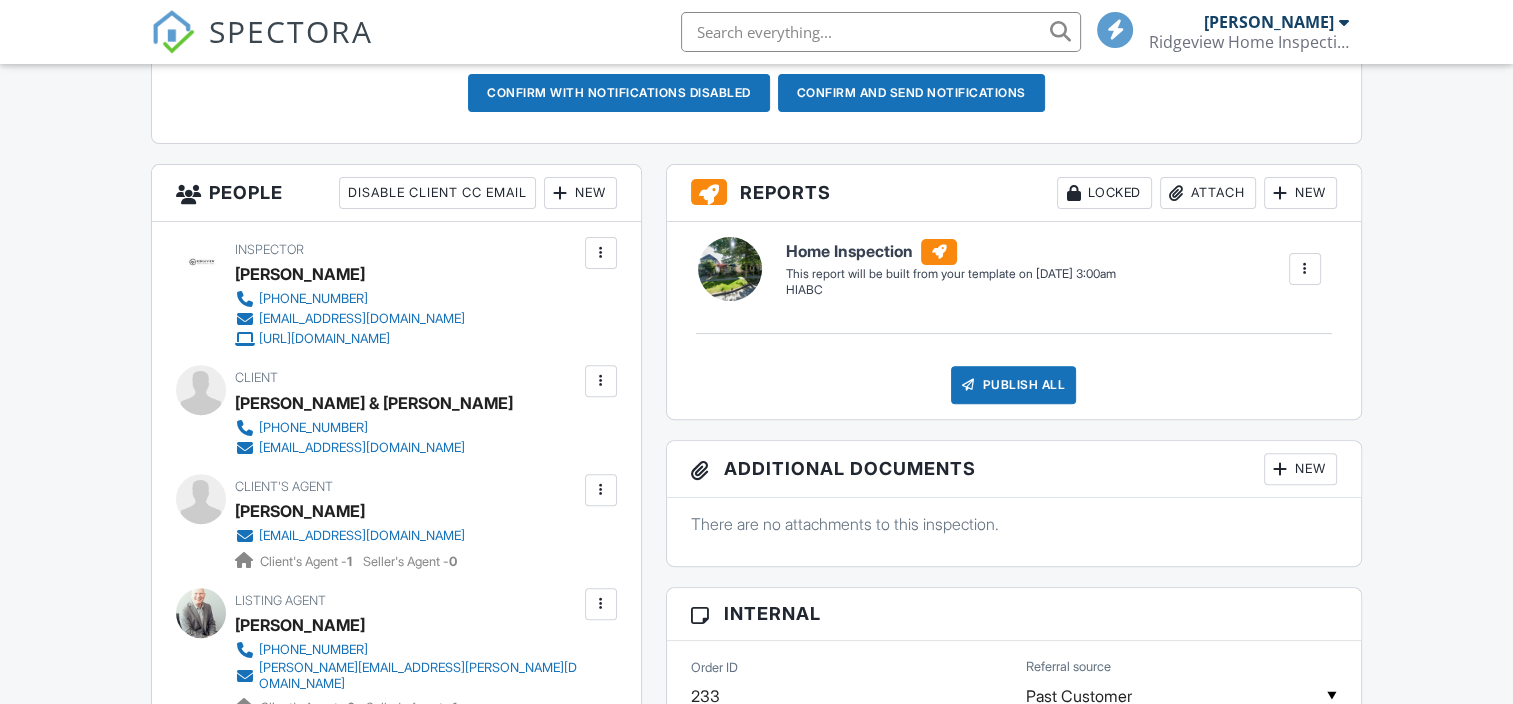 scroll, scrollTop: 901, scrollLeft: 0, axis: vertical 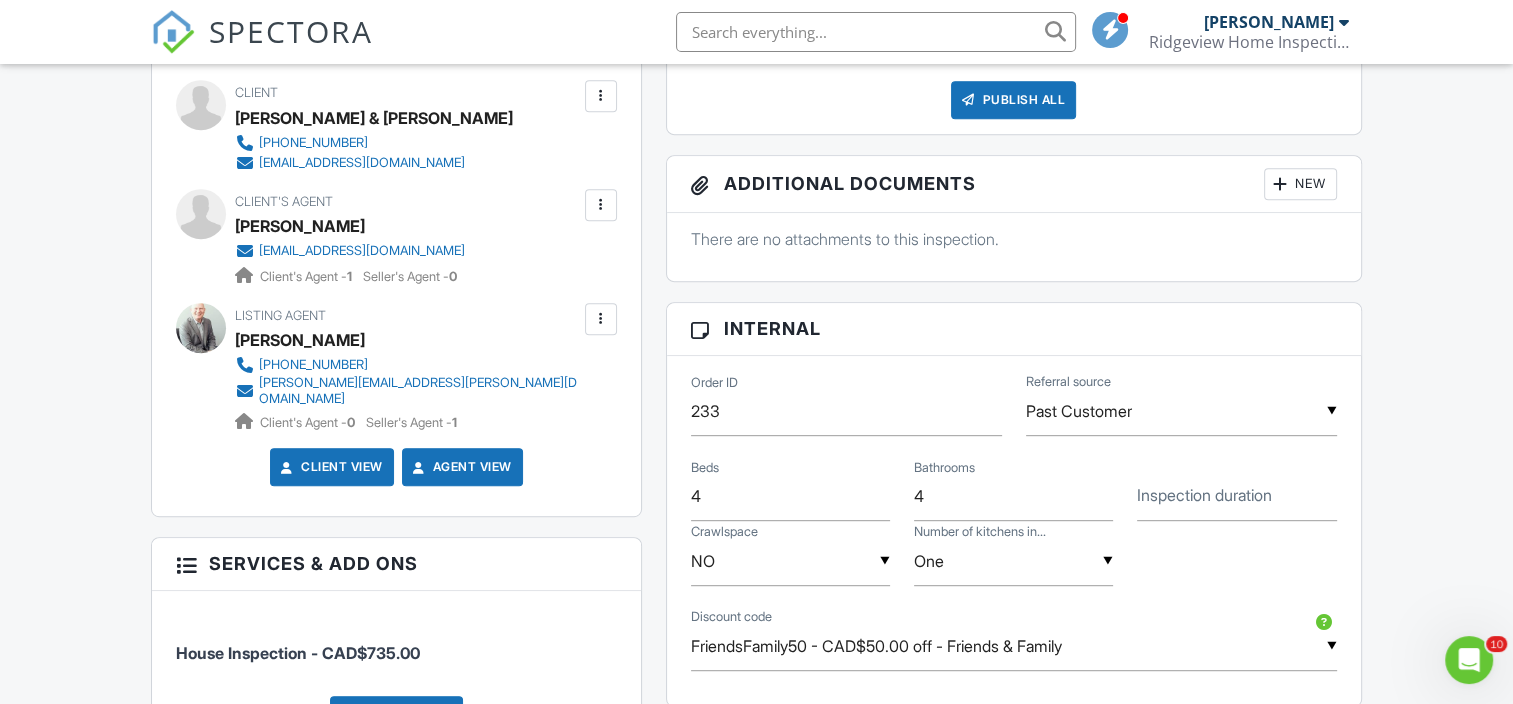 click on "Inspection duration" at bounding box center [1204, 495] 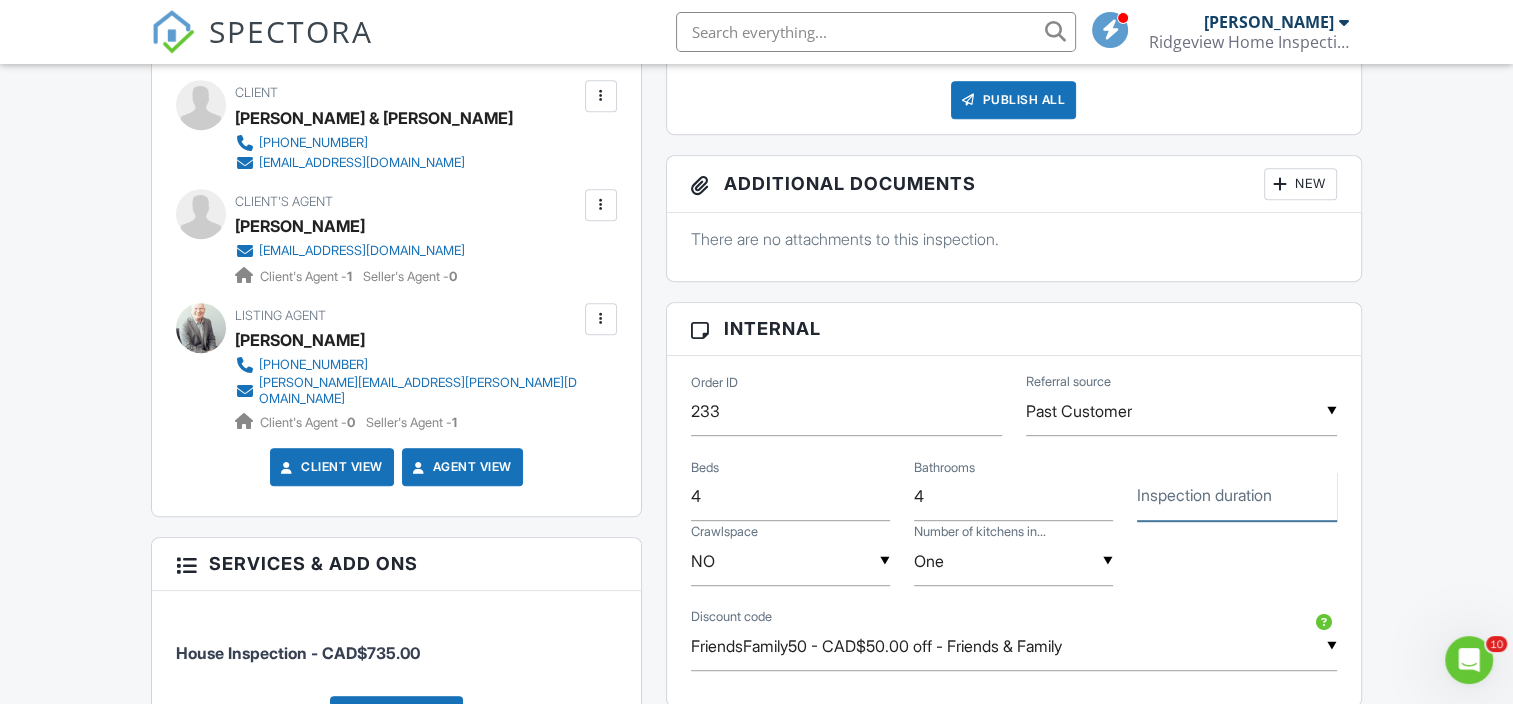 click on "Inspection duration" at bounding box center [1236, 496] 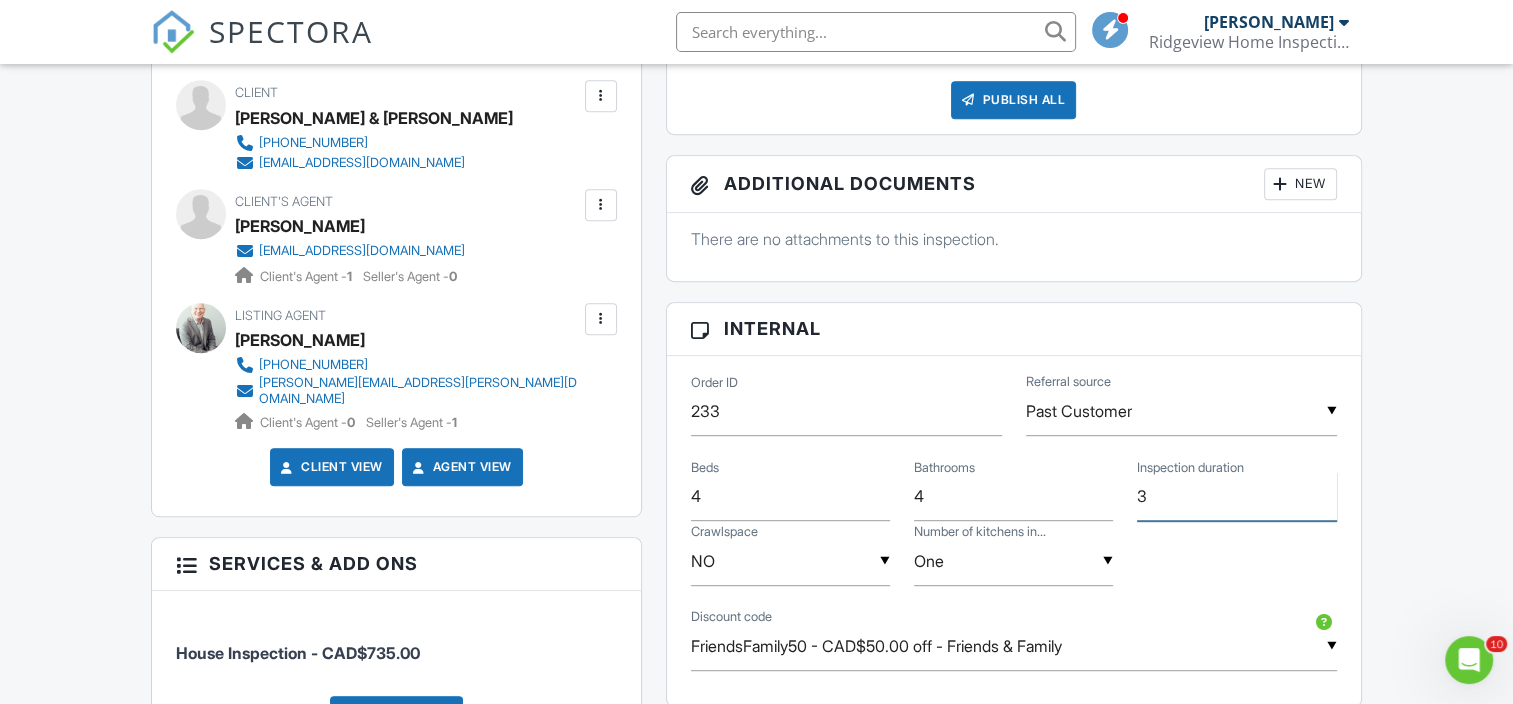 type on "3" 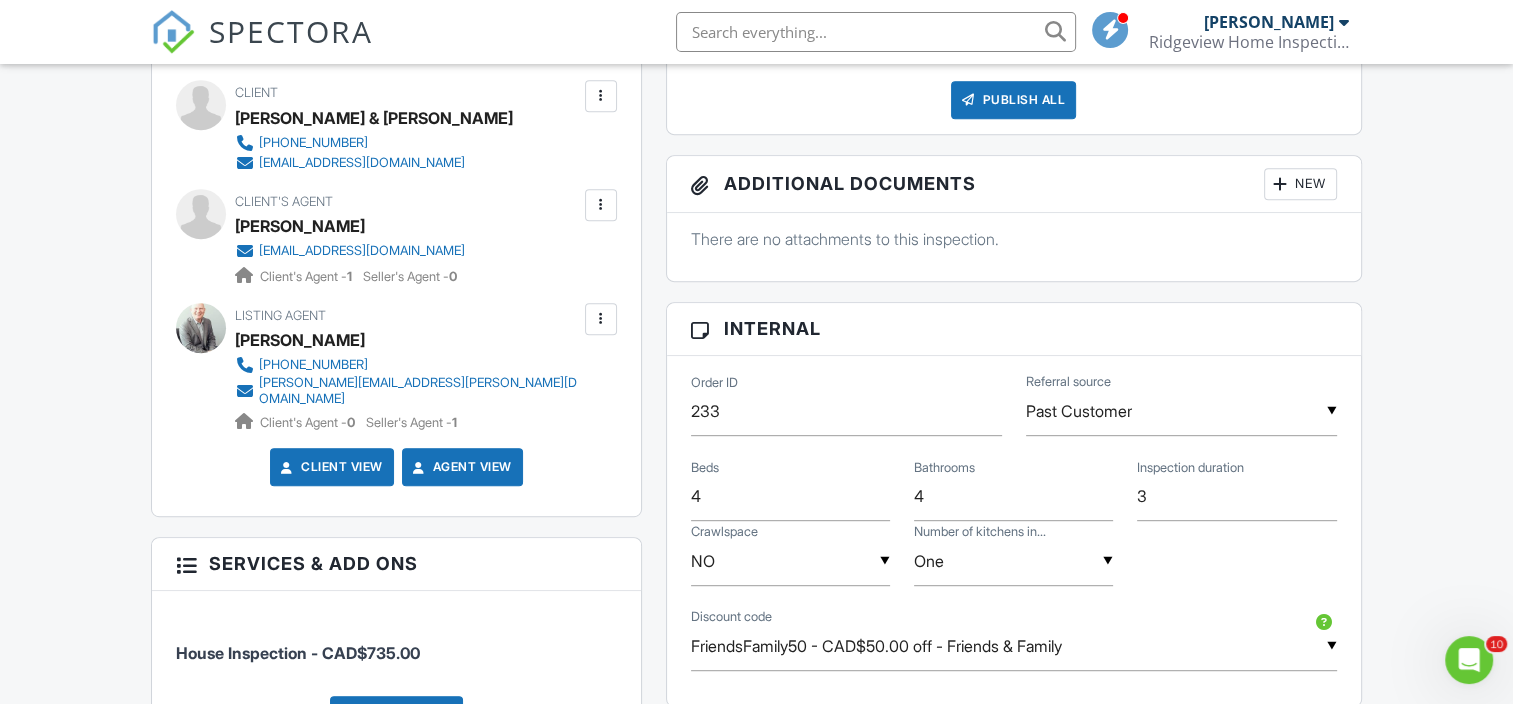 click on "Dashboard
Templates
Contacts
Automations
Settings
Team
Support Center
Inspection Details
Client View
More
Property Details
Reschedule
Reorder / Copy
Share
Cancel
Delete
Print Order
Convert to V9
View Change Log
07/11/2025  9:00 am
- 11:30 am
6742 185 St
Surrey, BC V3S 9B3
Built
2002
2201
sq. ft.
basement
4
bedrooms
4.0
bathrooms
+ − Leaflet  |  © MapTiler   © OpenStreetMap contributors
This is an Unconfirmed Inspection!
This inspection hasn't been confirmed yet. If you'd like to make changes to this inspection go ahead and when you're ready confirm the inspection below.
Confirm with notifications disabled
Confirm and send notifications
Reports
Locked" at bounding box center [756, 528] 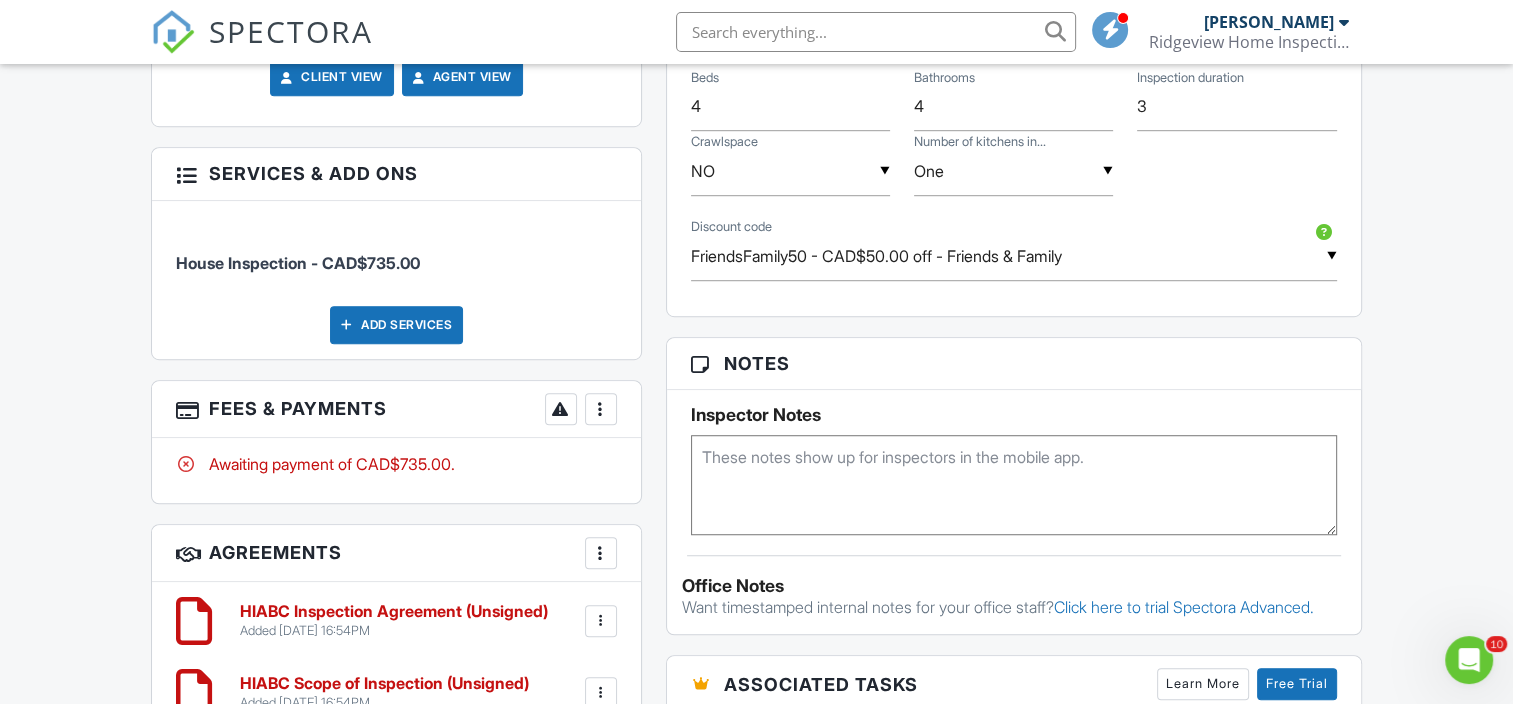 scroll, scrollTop: 1422, scrollLeft: 0, axis: vertical 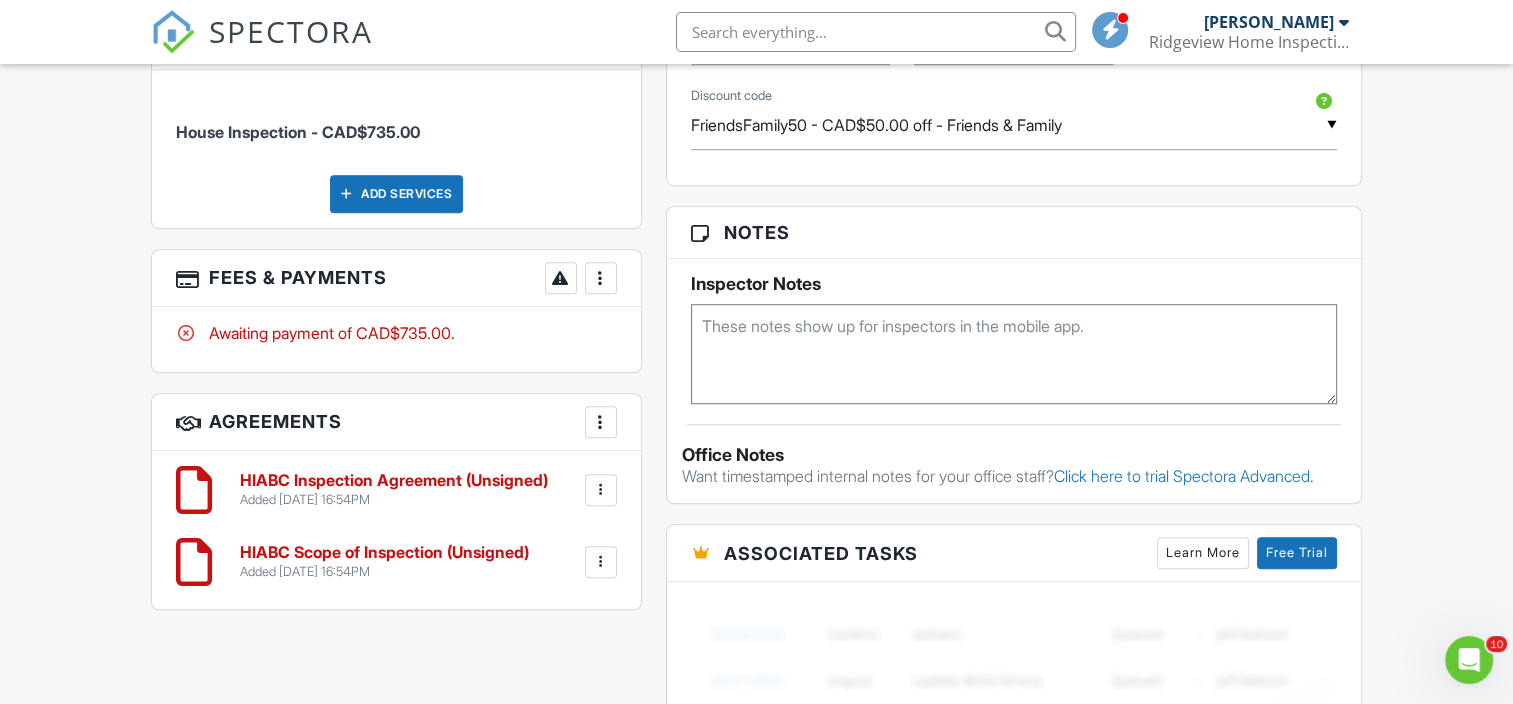 click at bounding box center (1014, 354) 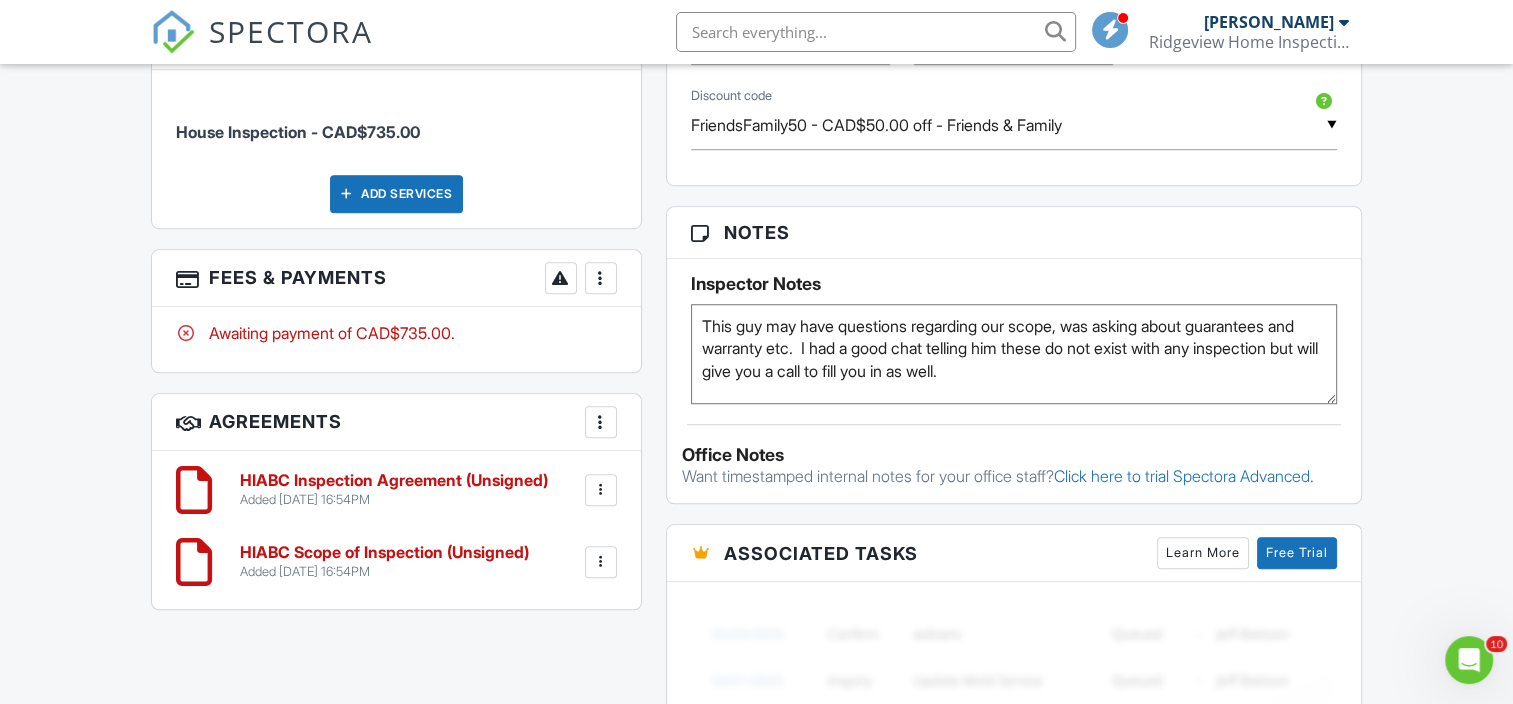 click on "This guy may have questions regarding our scope, was asking about guarantees and warranty etc.  I had a good chat telling him these do not exist with any inspection but will give you a call to fill you in as well." at bounding box center [1014, 354] 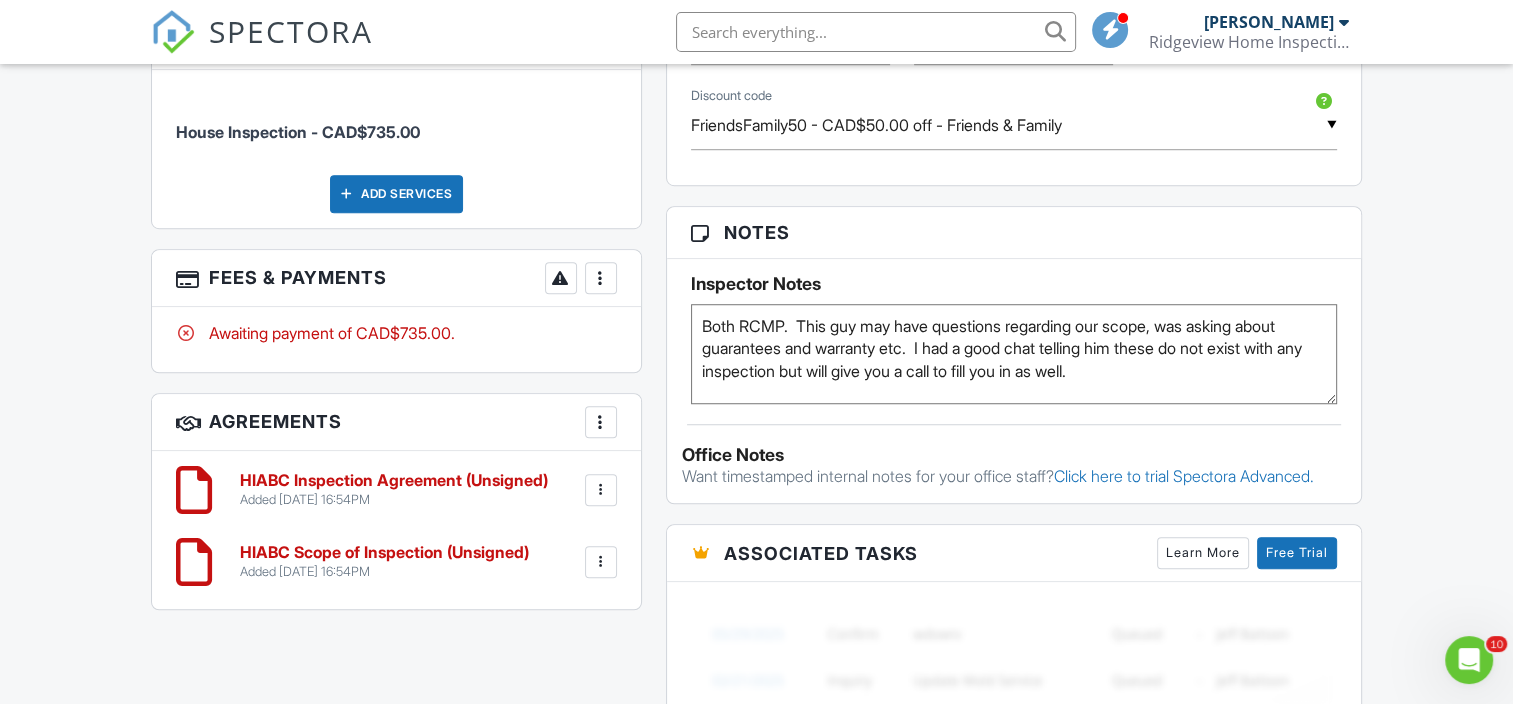 click on "Both RCMP.  This guy may have questions regarding our scope, was asking about guarantees and warranty etc.  I had a good chat telling him these do not exist with any inspection but will give you a call to fill you in as well." at bounding box center [1014, 354] 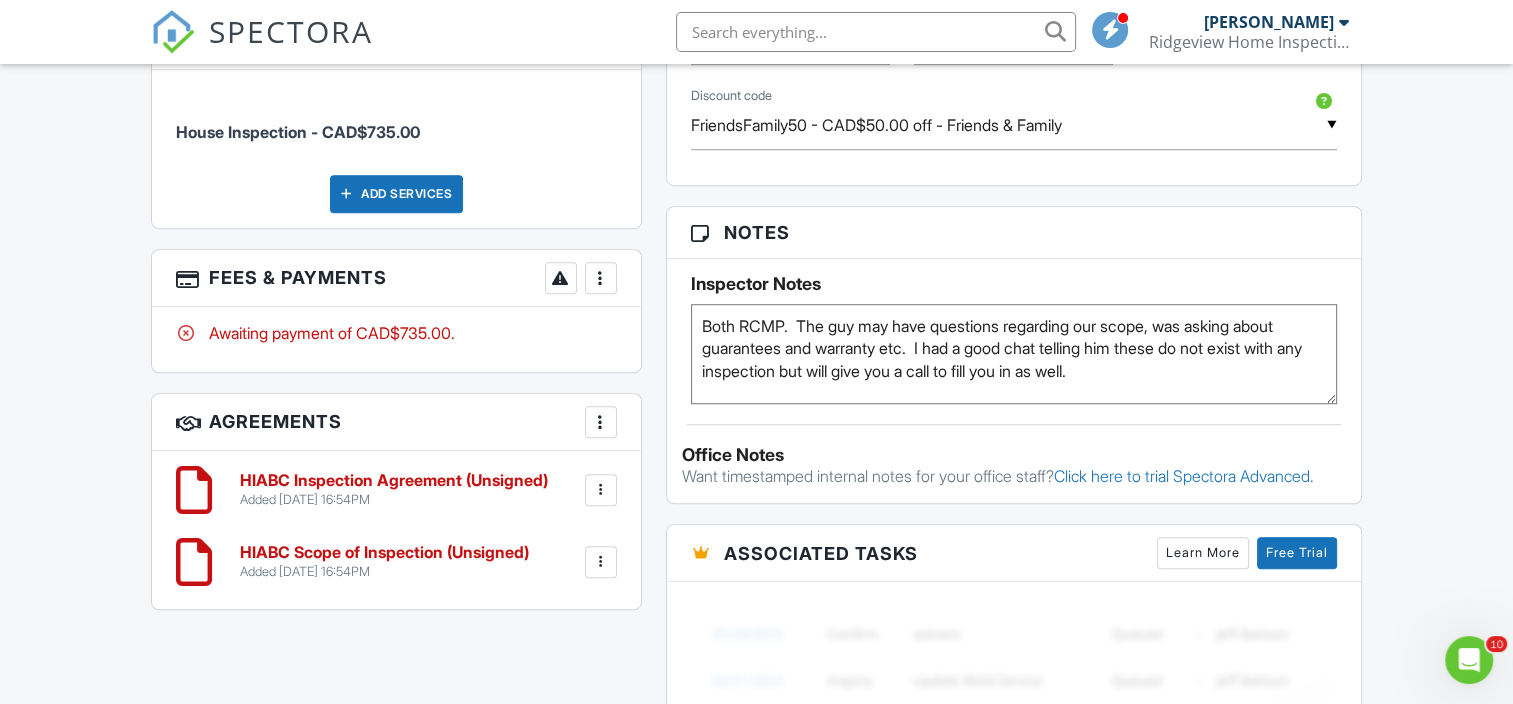 type on "Both RCMP.  The guy may have questions regarding our scope, was asking about guarantees and warranty etc.  I had a good chat telling him these do not exist with any inspection but will give you a call to fill you in as well." 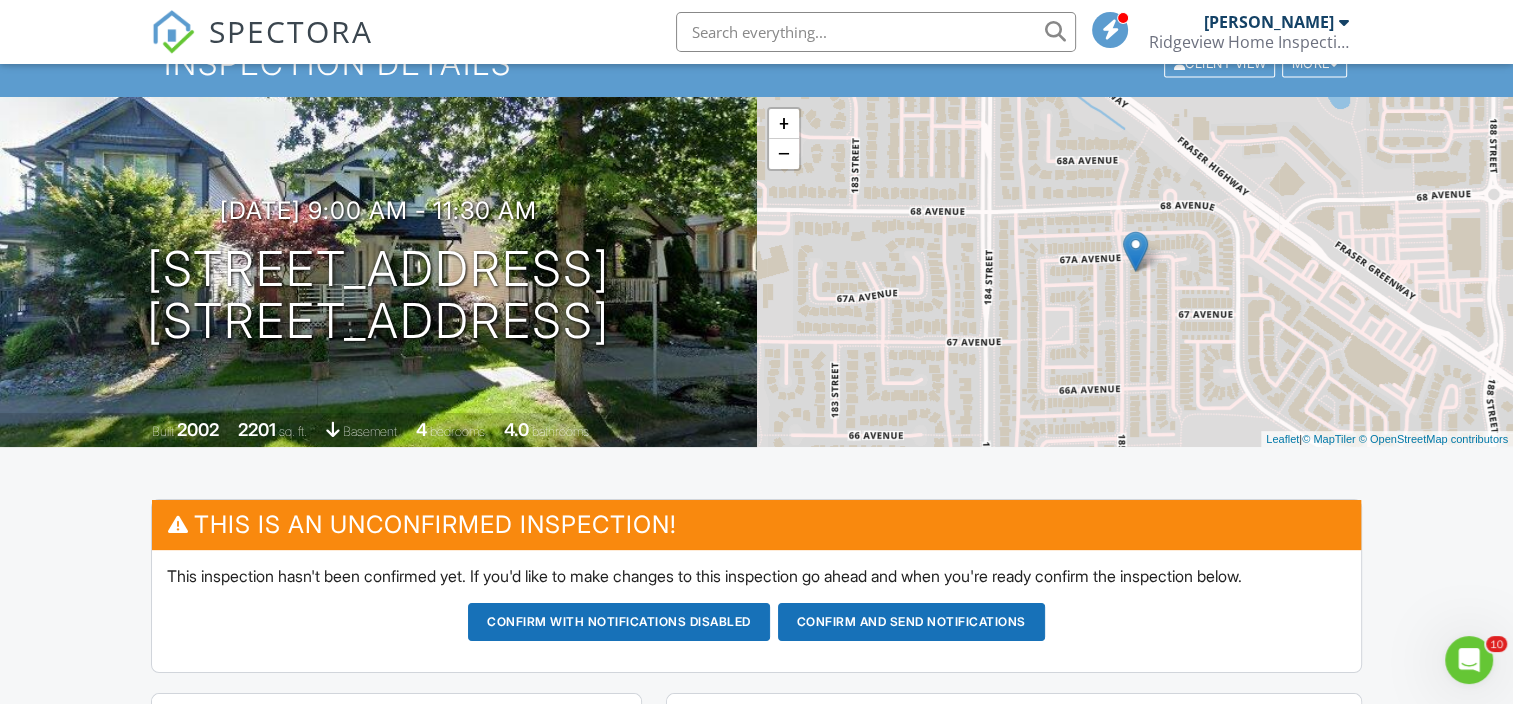 scroll, scrollTop: 48, scrollLeft: 0, axis: vertical 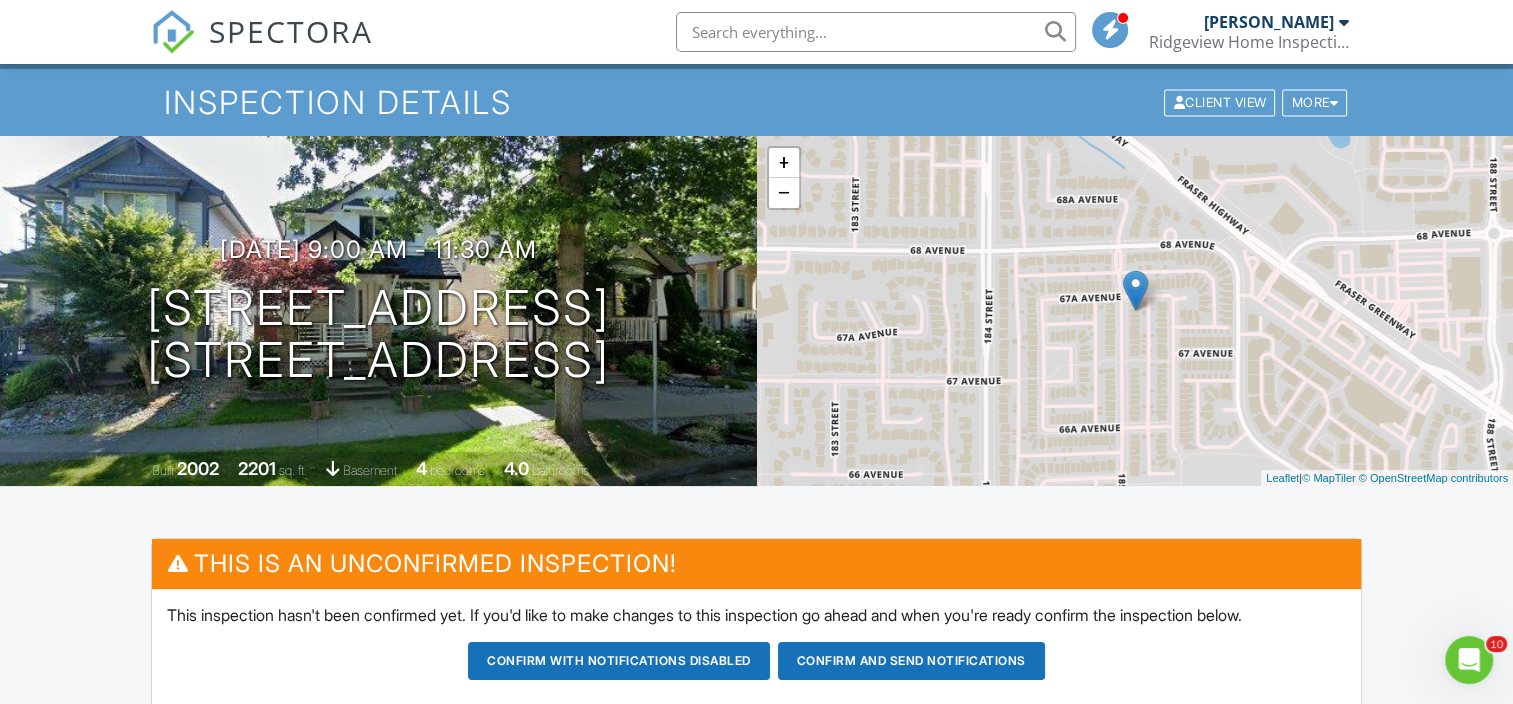 click on "Inspection Details
Client View
More
Property Details
Reschedule
Reorder / Copy
Share
Cancel
Delete
Print Order
Convert to V9
View Change Log" at bounding box center [756, 102] 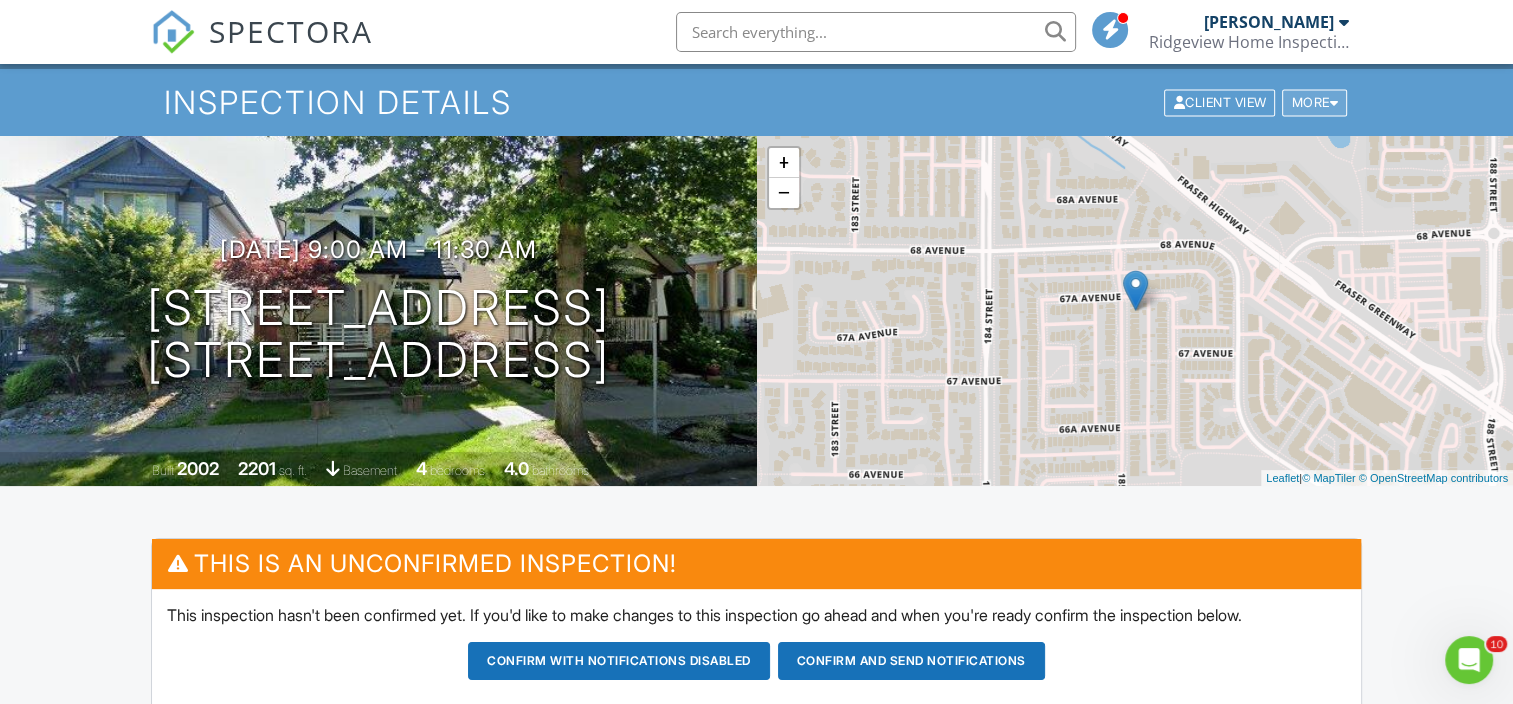 click on "More" at bounding box center (1314, 102) 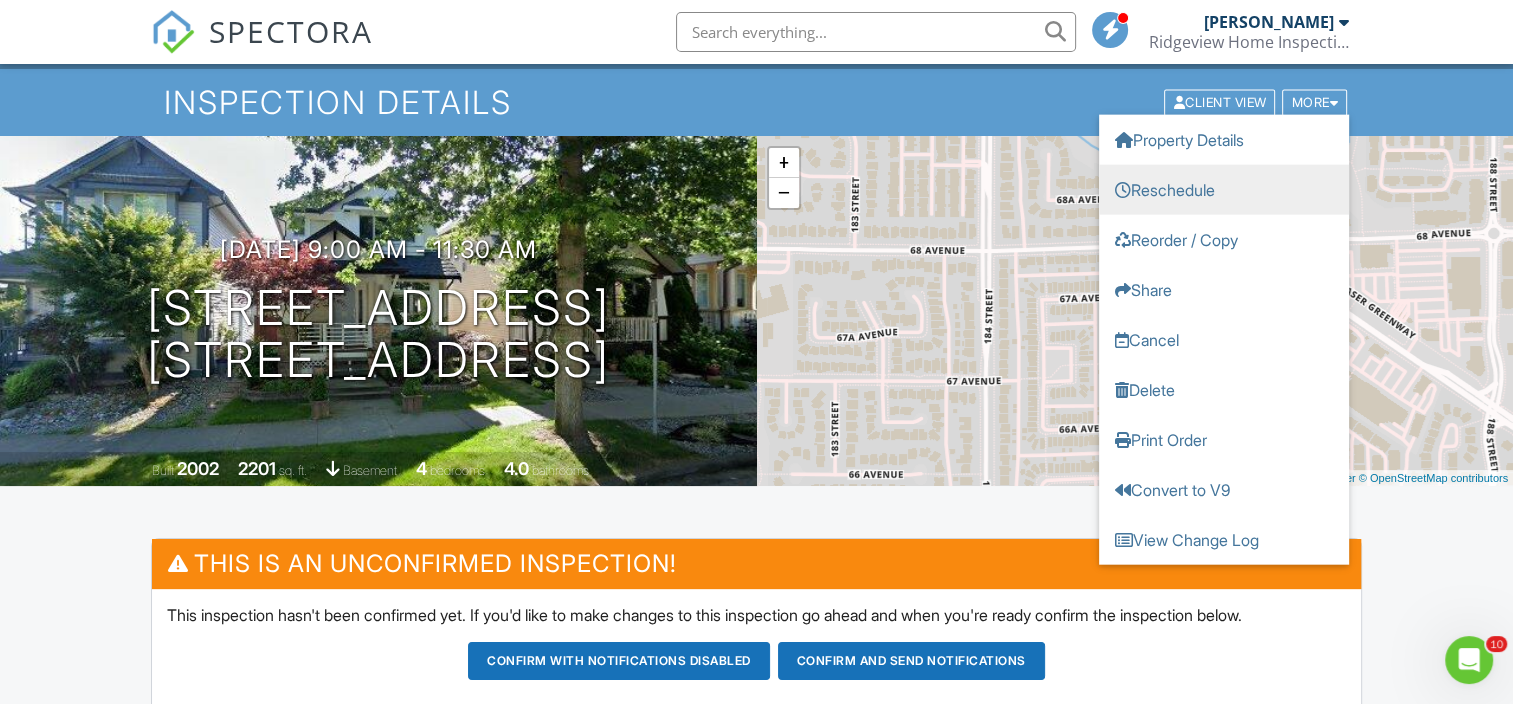 click on "Reschedule" at bounding box center (1224, 189) 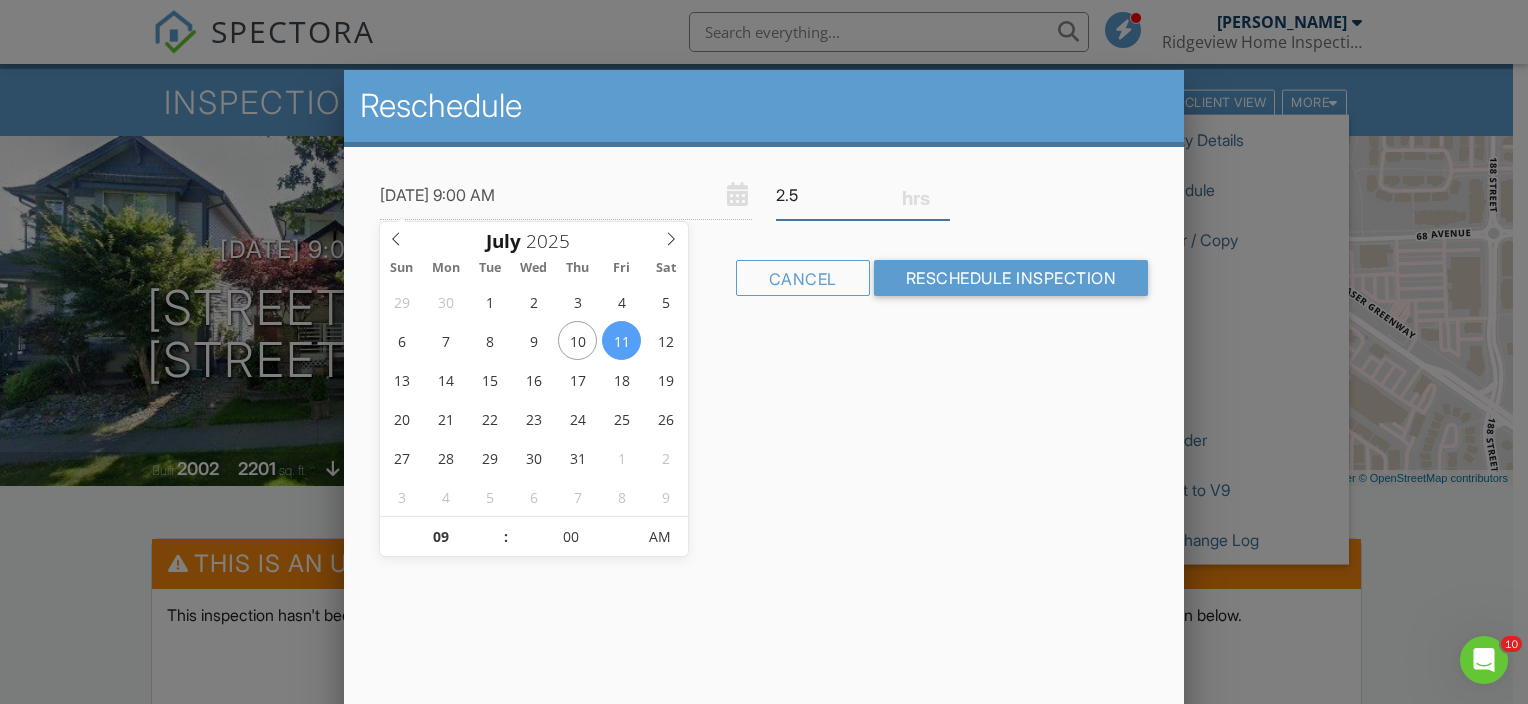 drag, startPoint x: 796, startPoint y: 190, endPoint x: 696, endPoint y: 204, distance: 100.97524 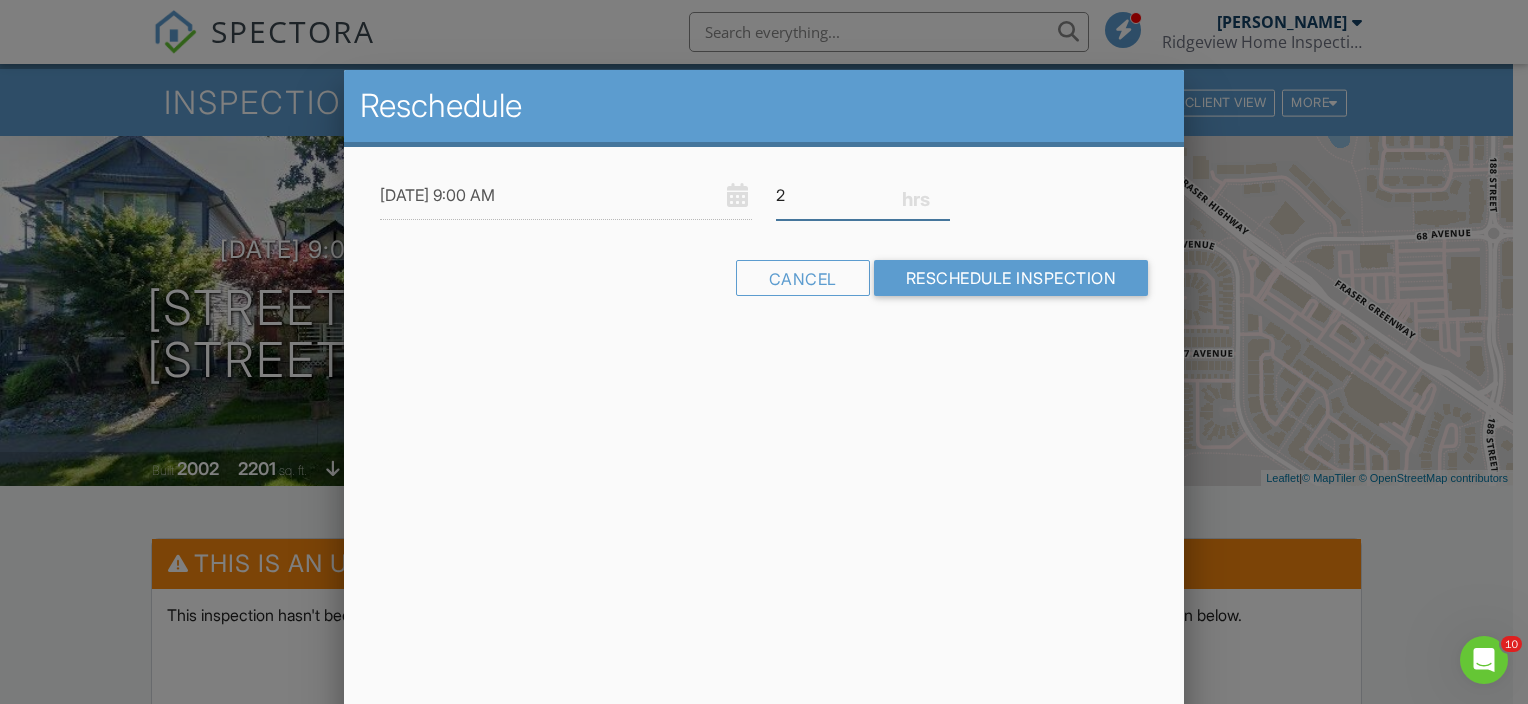 type on "2" 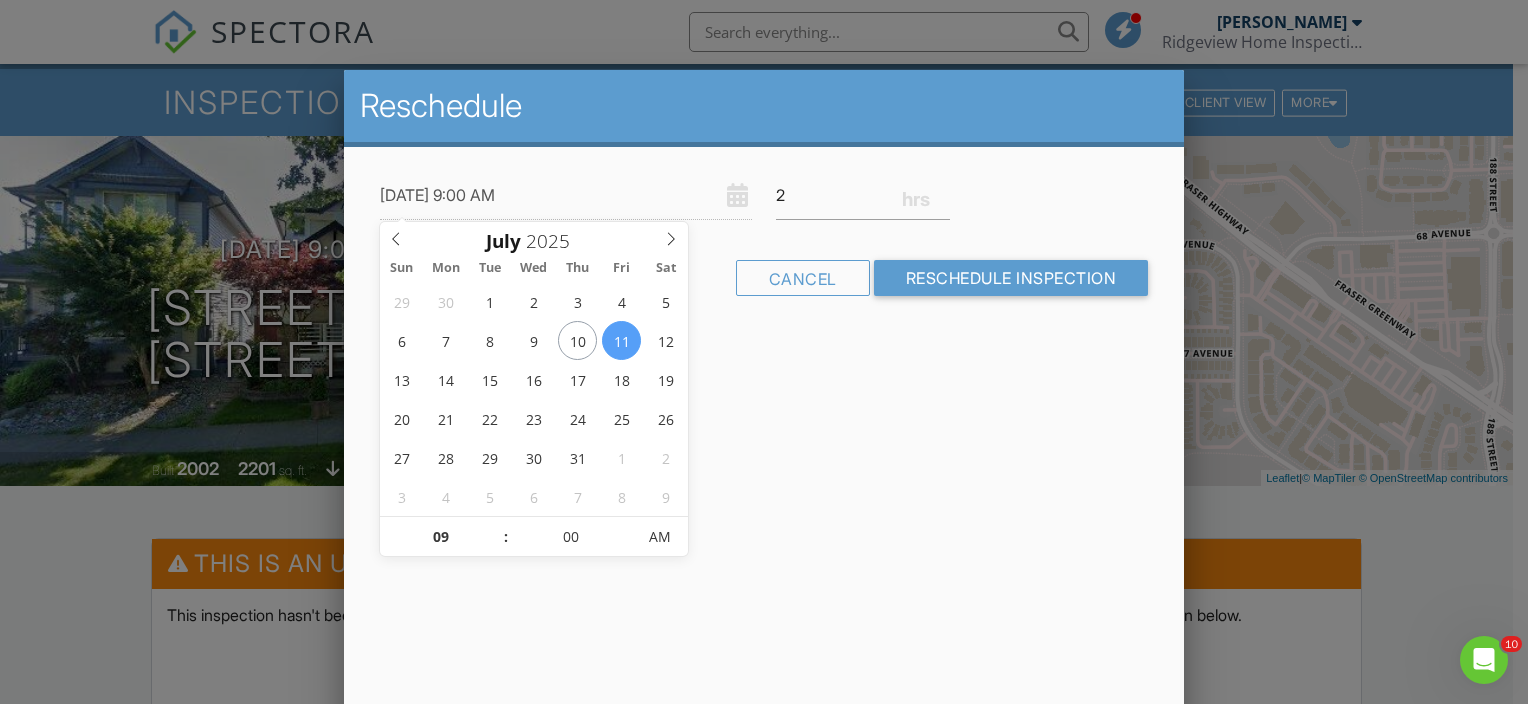 click on "[DATE] 9:00 AM" at bounding box center (566, 195) 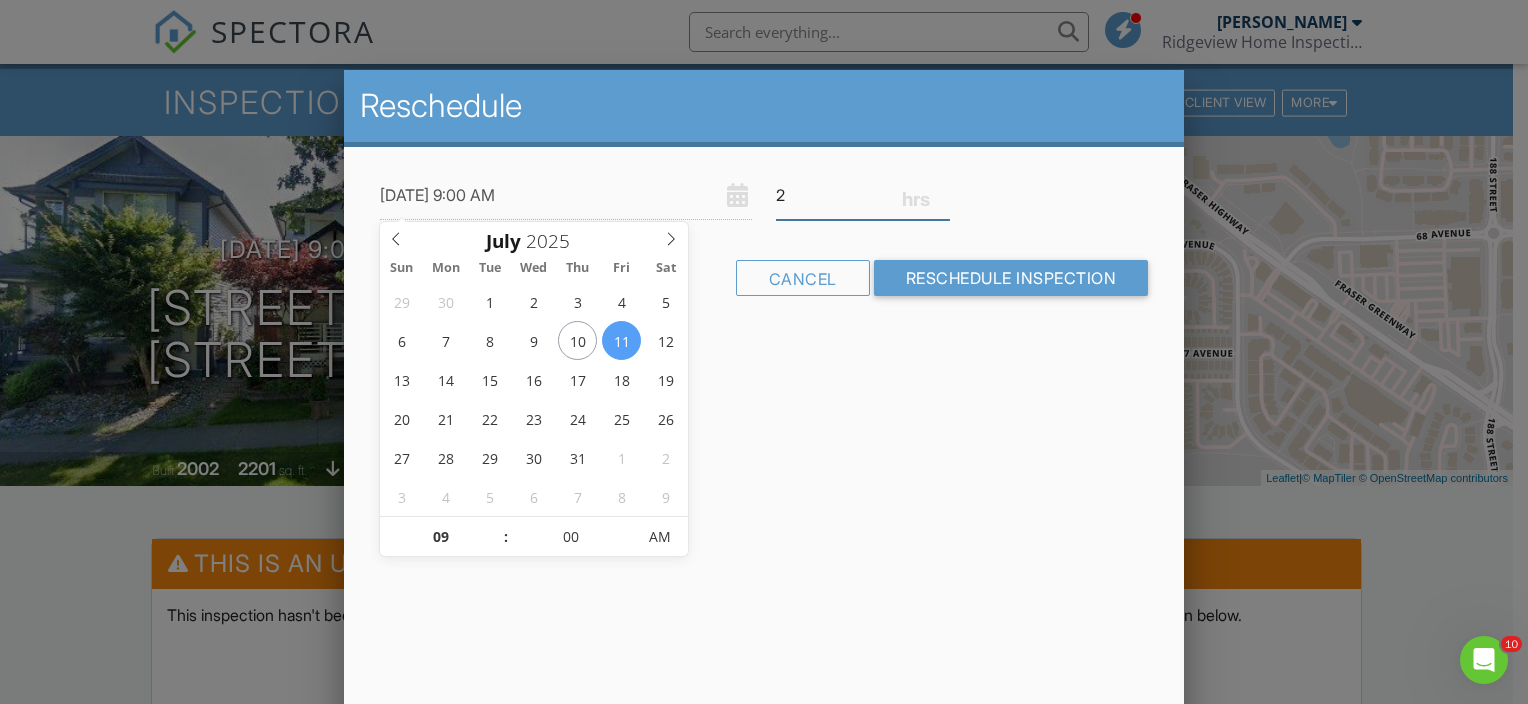 click on "2" at bounding box center (863, 195) 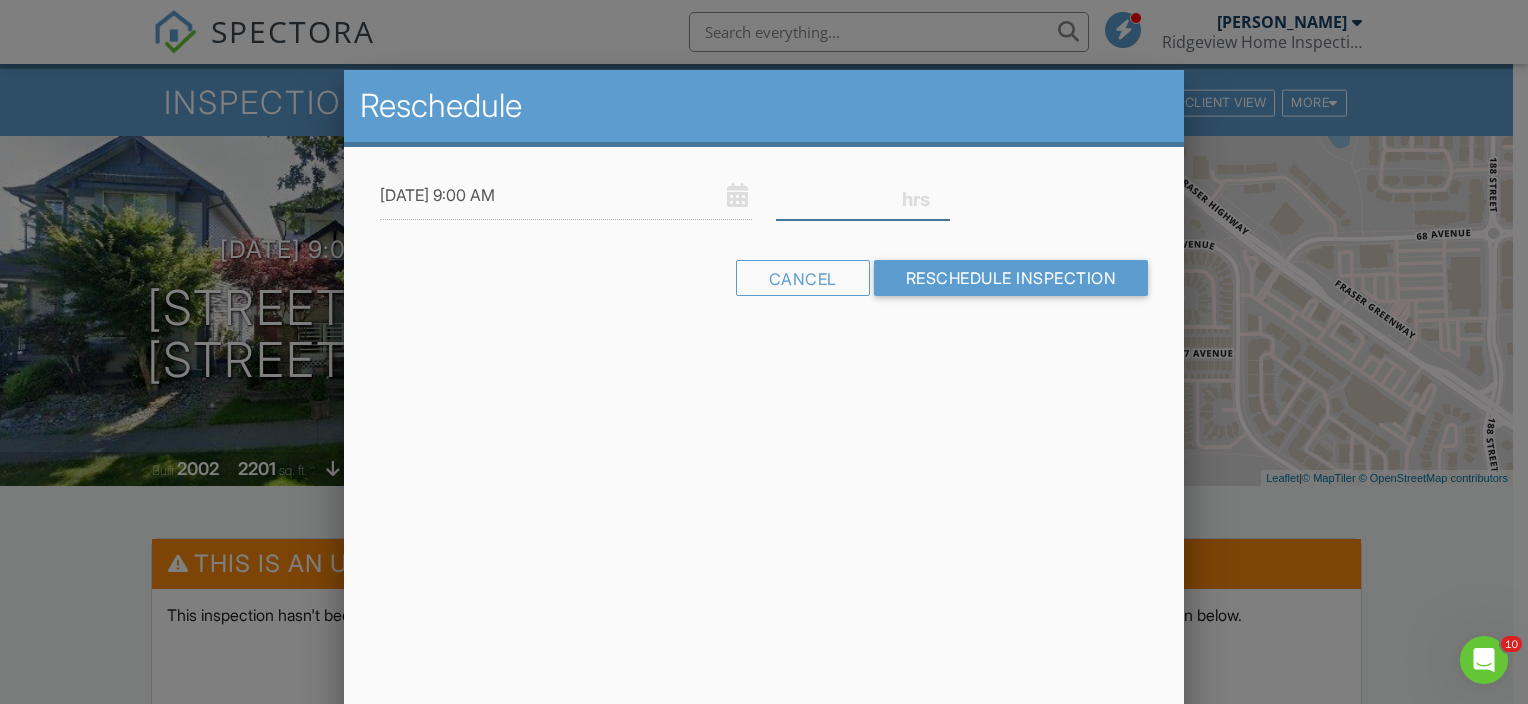 type 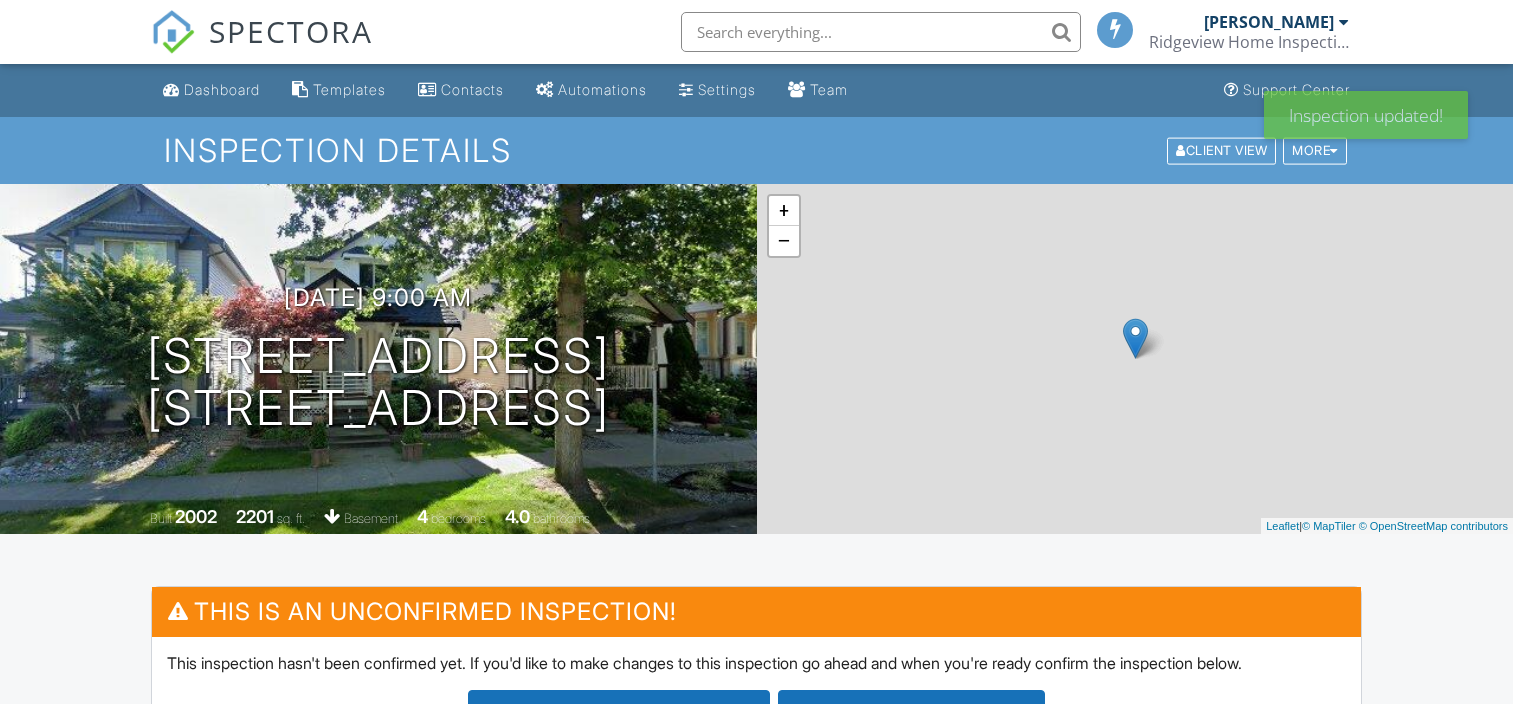 scroll, scrollTop: 0, scrollLeft: 0, axis: both 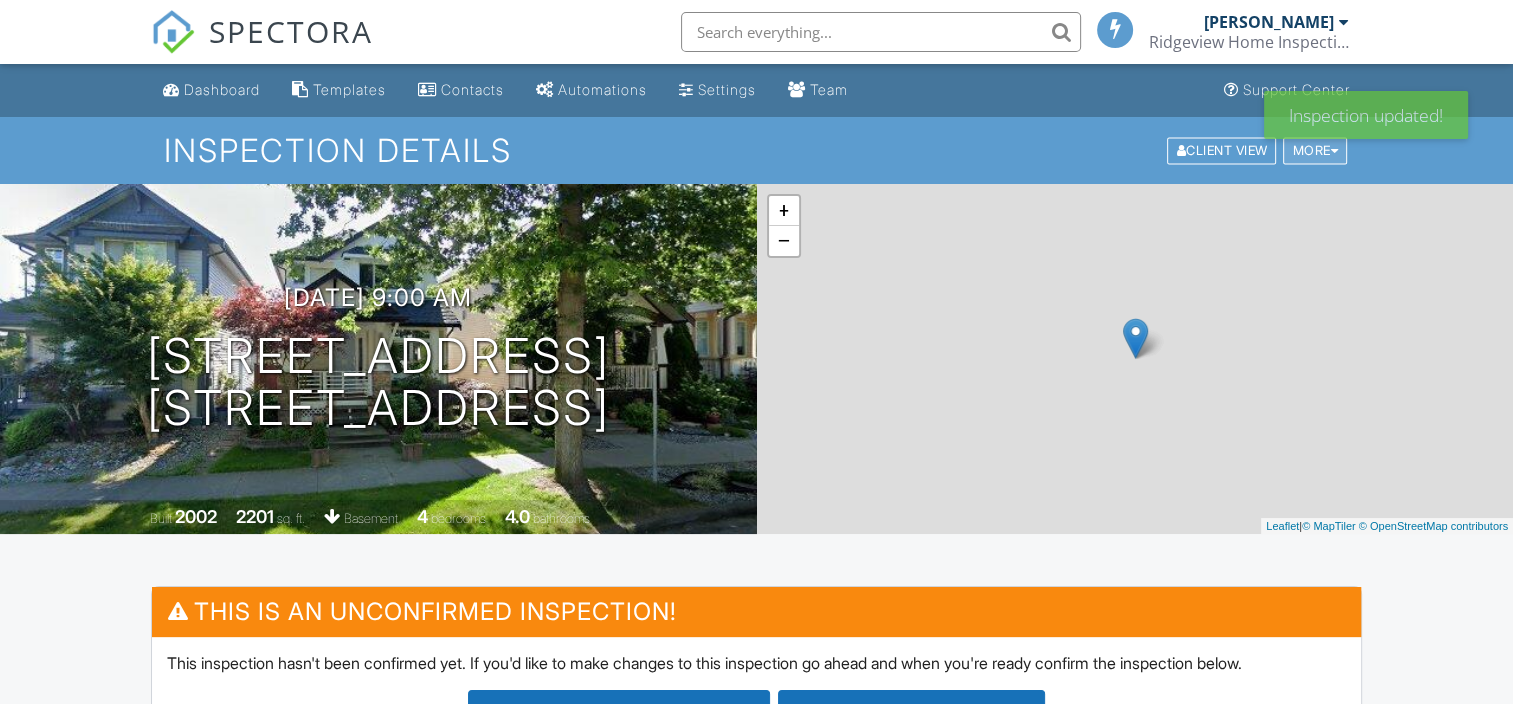 click on "More" at bounding box center [1315, 150] 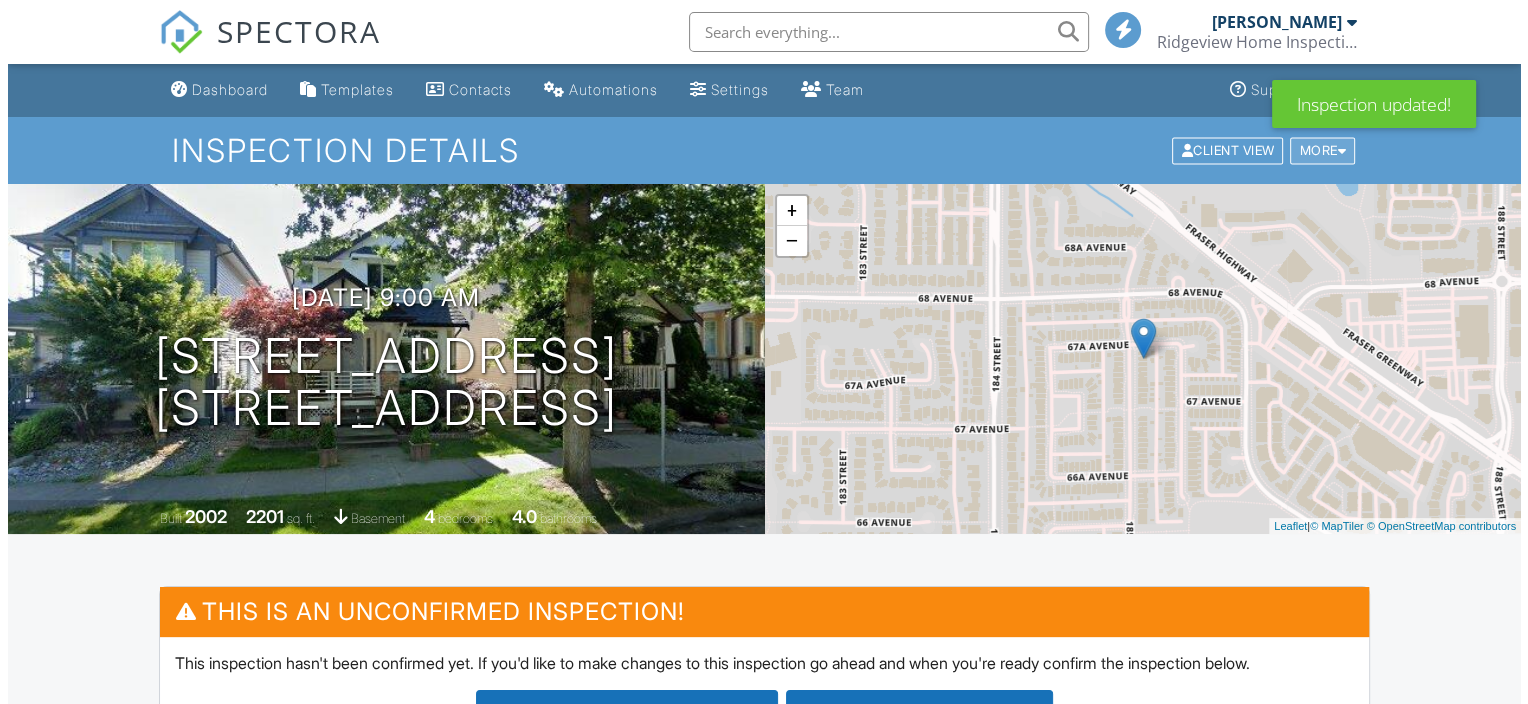 scroll, scrollTop: 0, scrollLeft: 0, axis: both 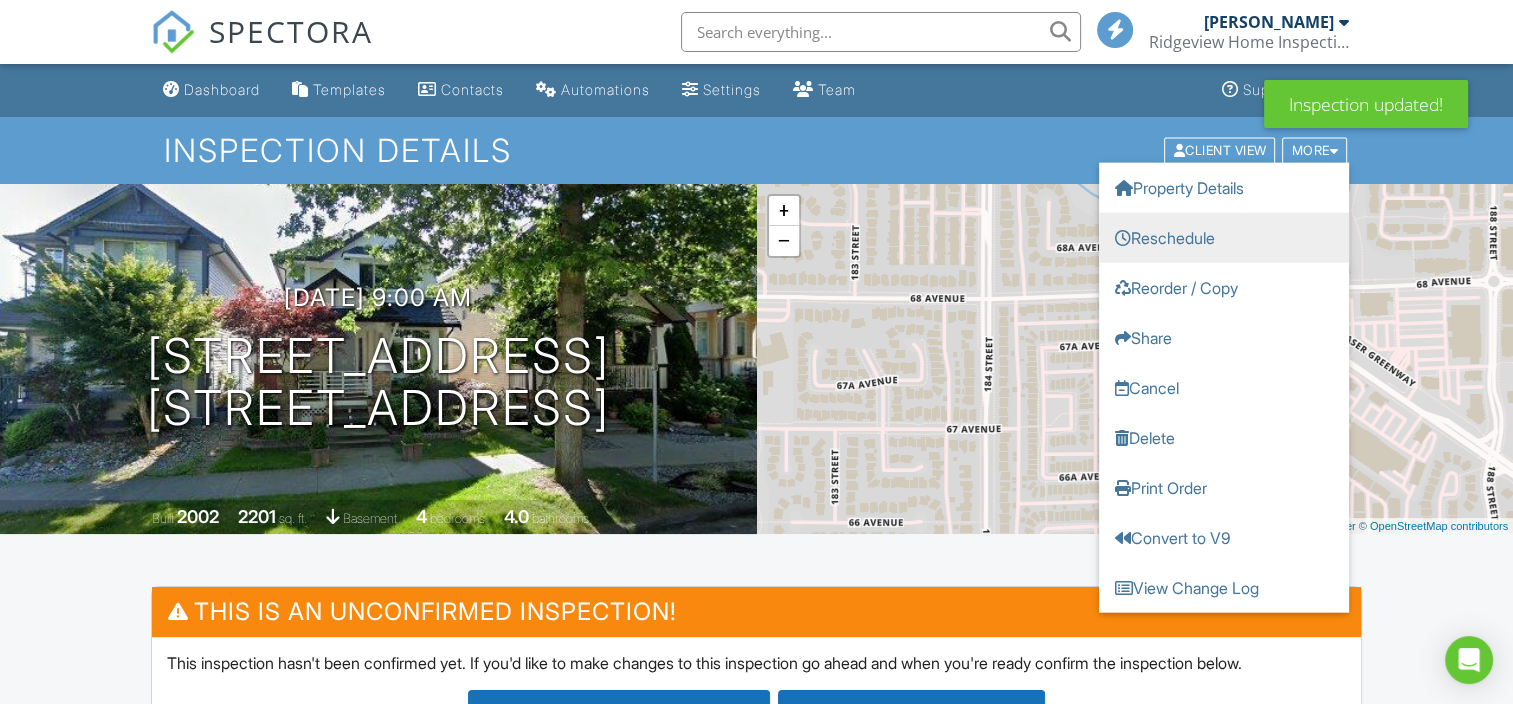 click on "Reschedule" at bounding box center [1224, 237] 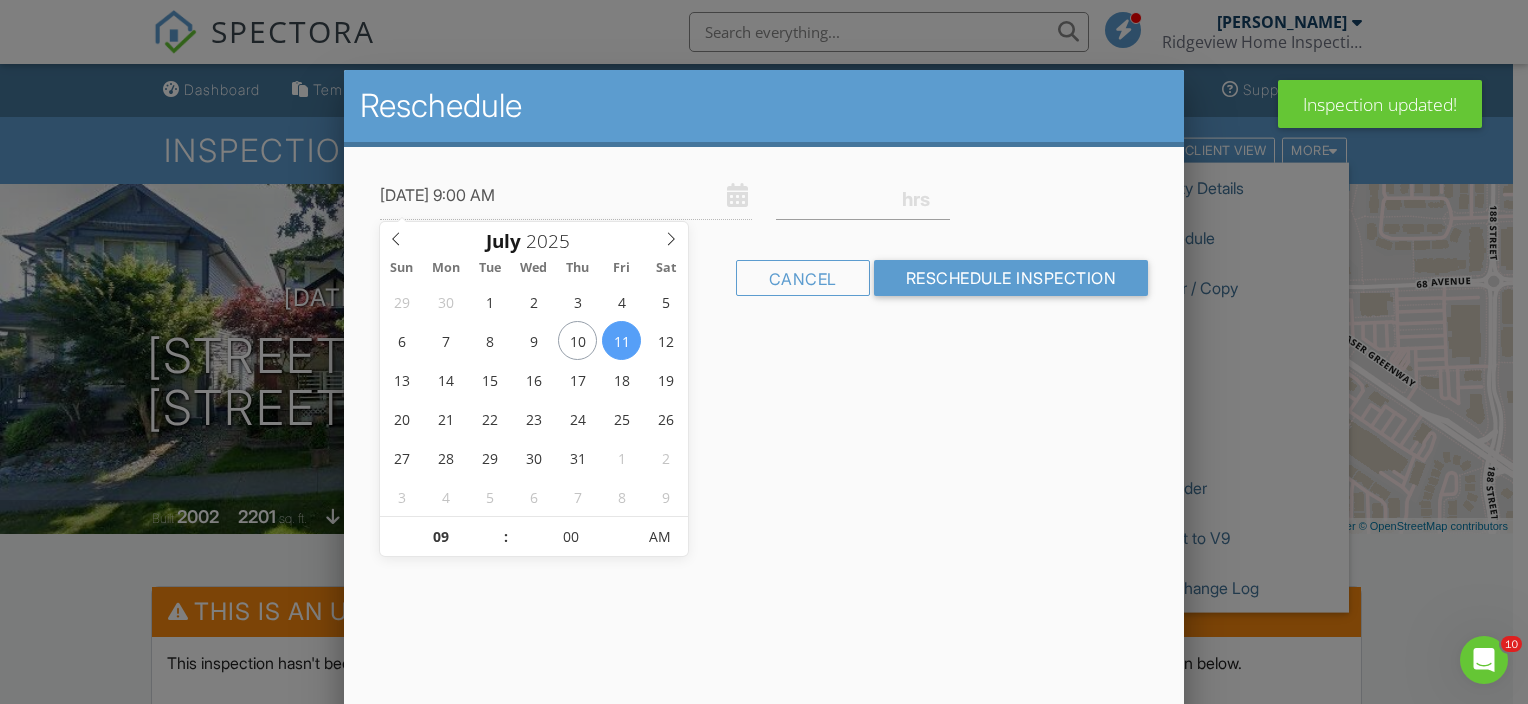 scroll, scrollTop: 0, scrollLeft: 0, axis: both 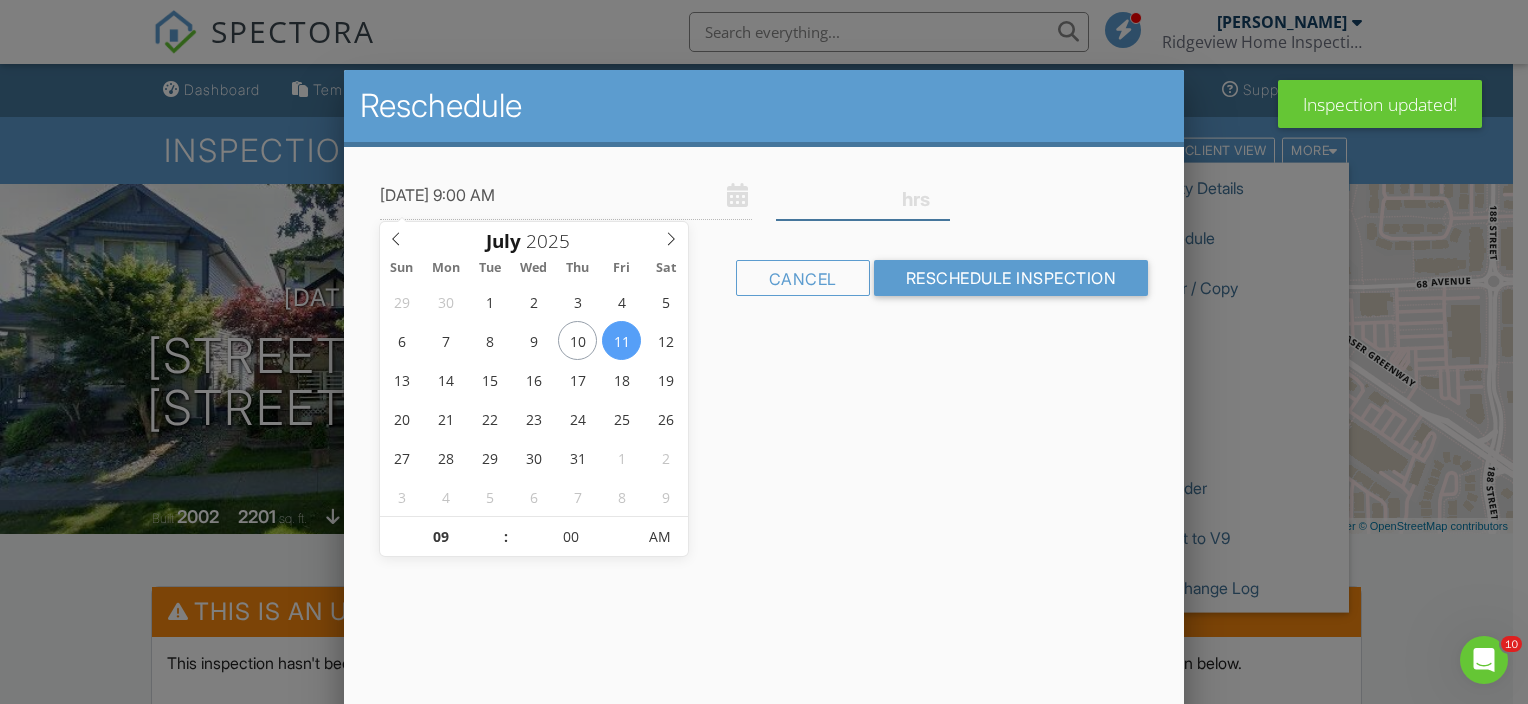 click at bounding box center [863, 195] 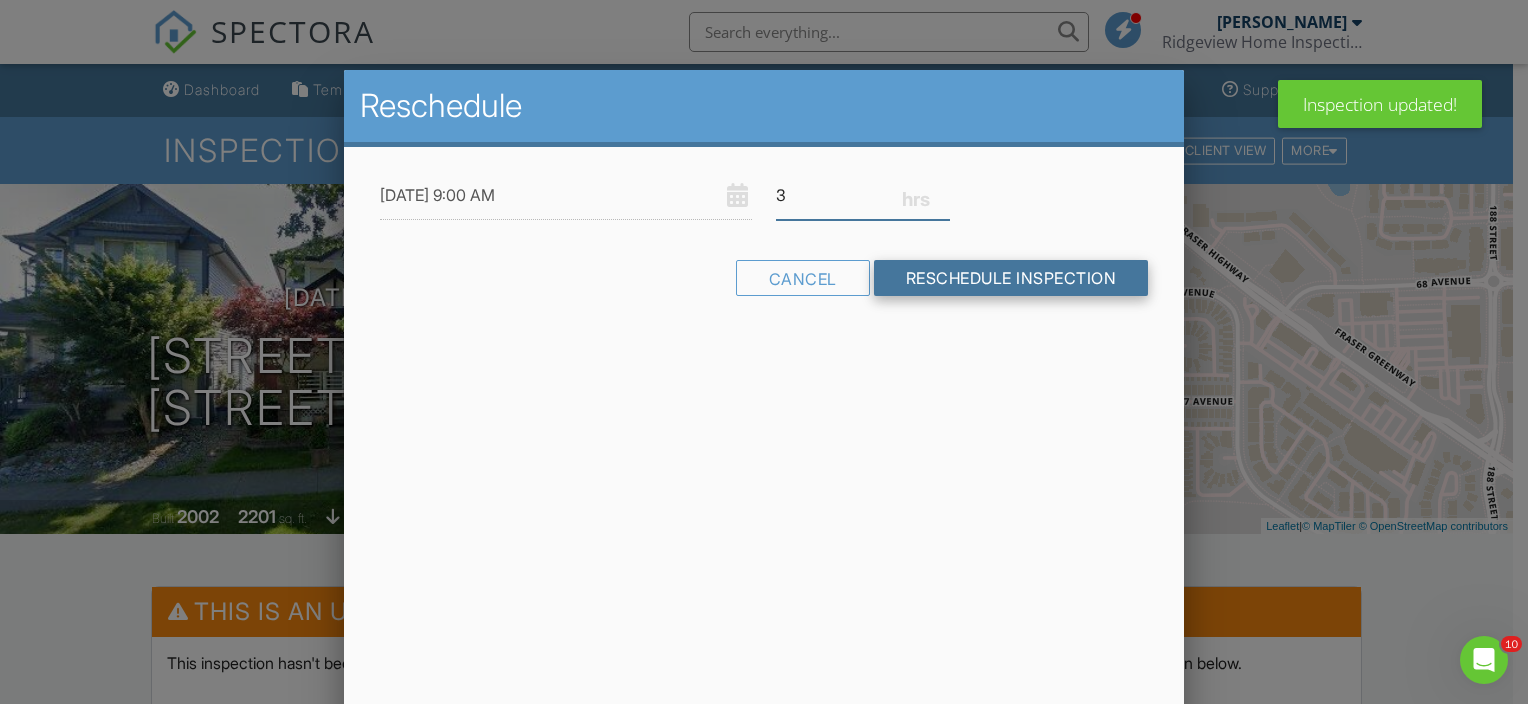 type on "3" 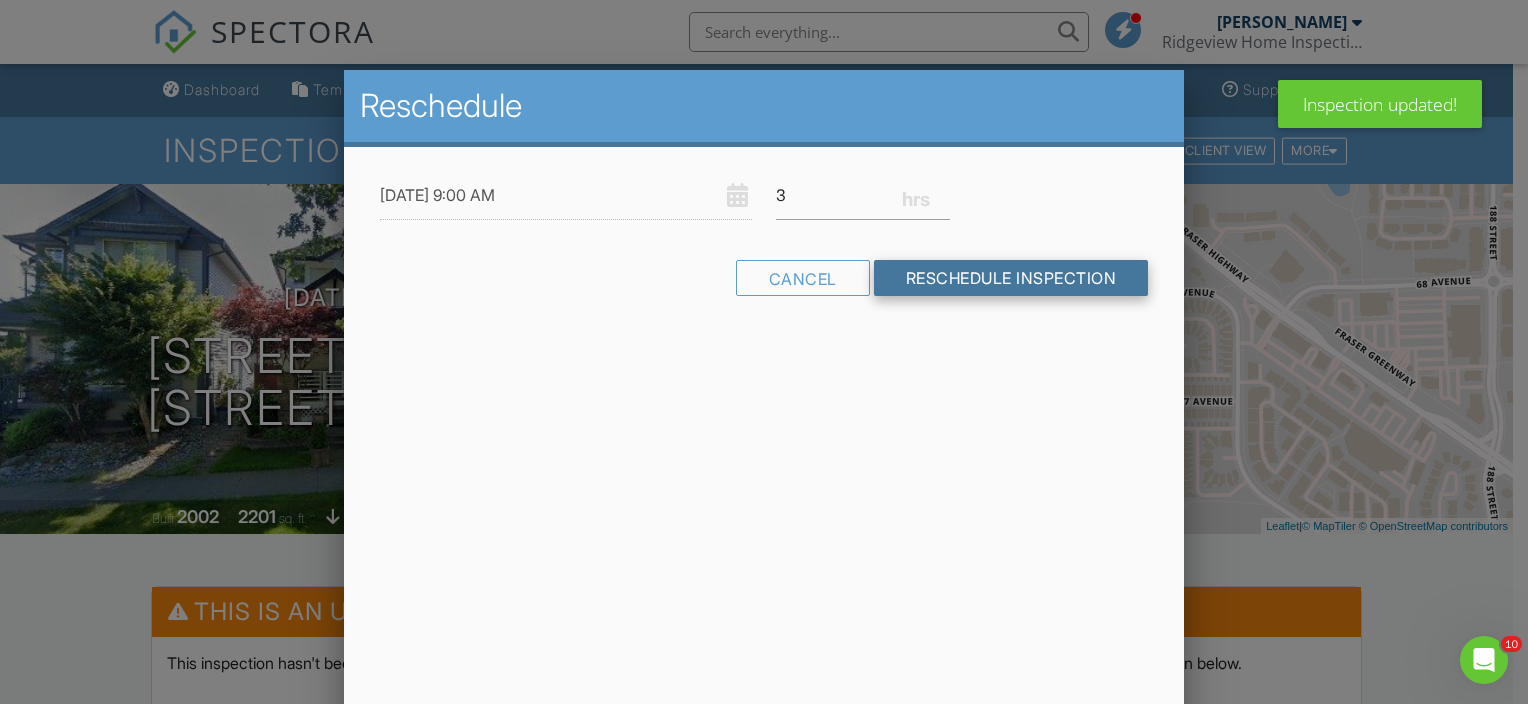 click on "Reschedule Inspection" 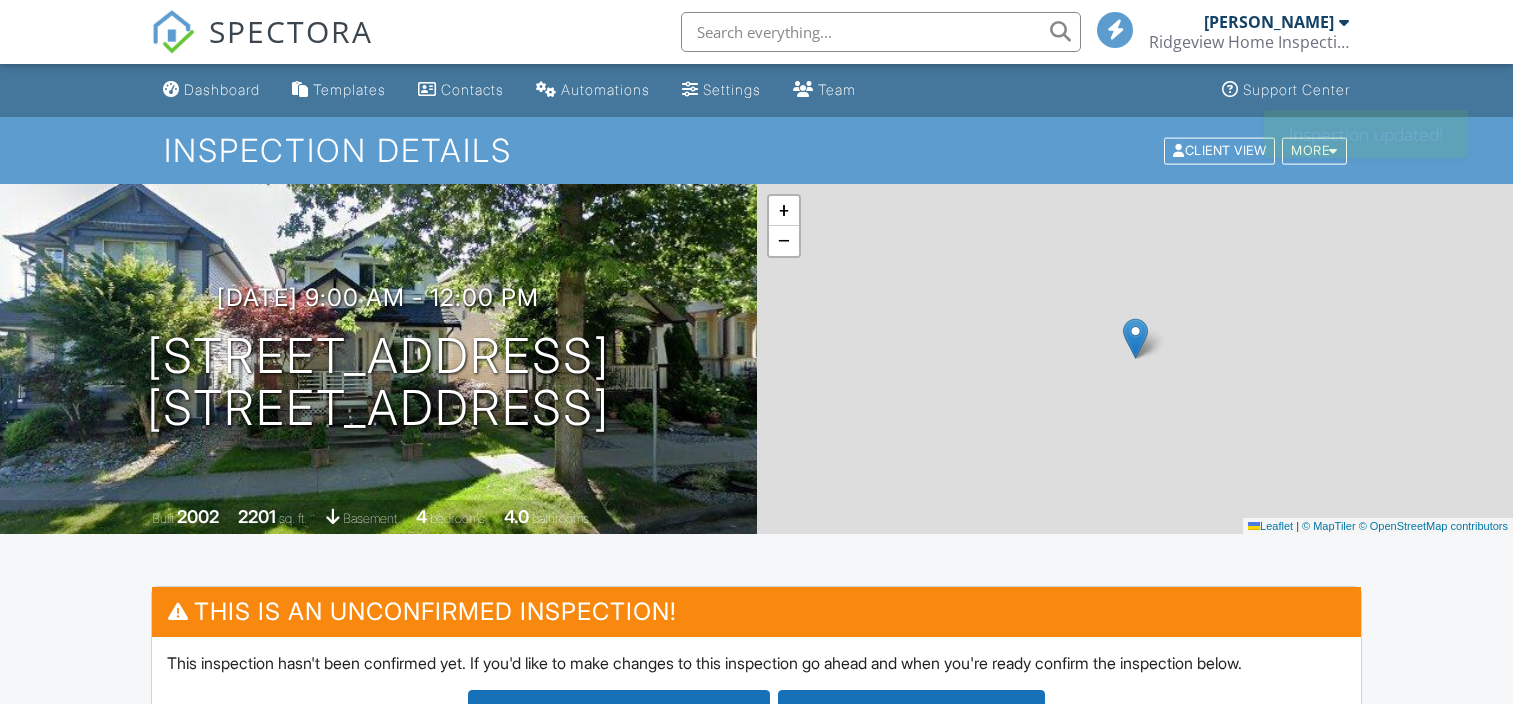 scroll, scrollTop: 0, scrollLeft: 0, axis: both 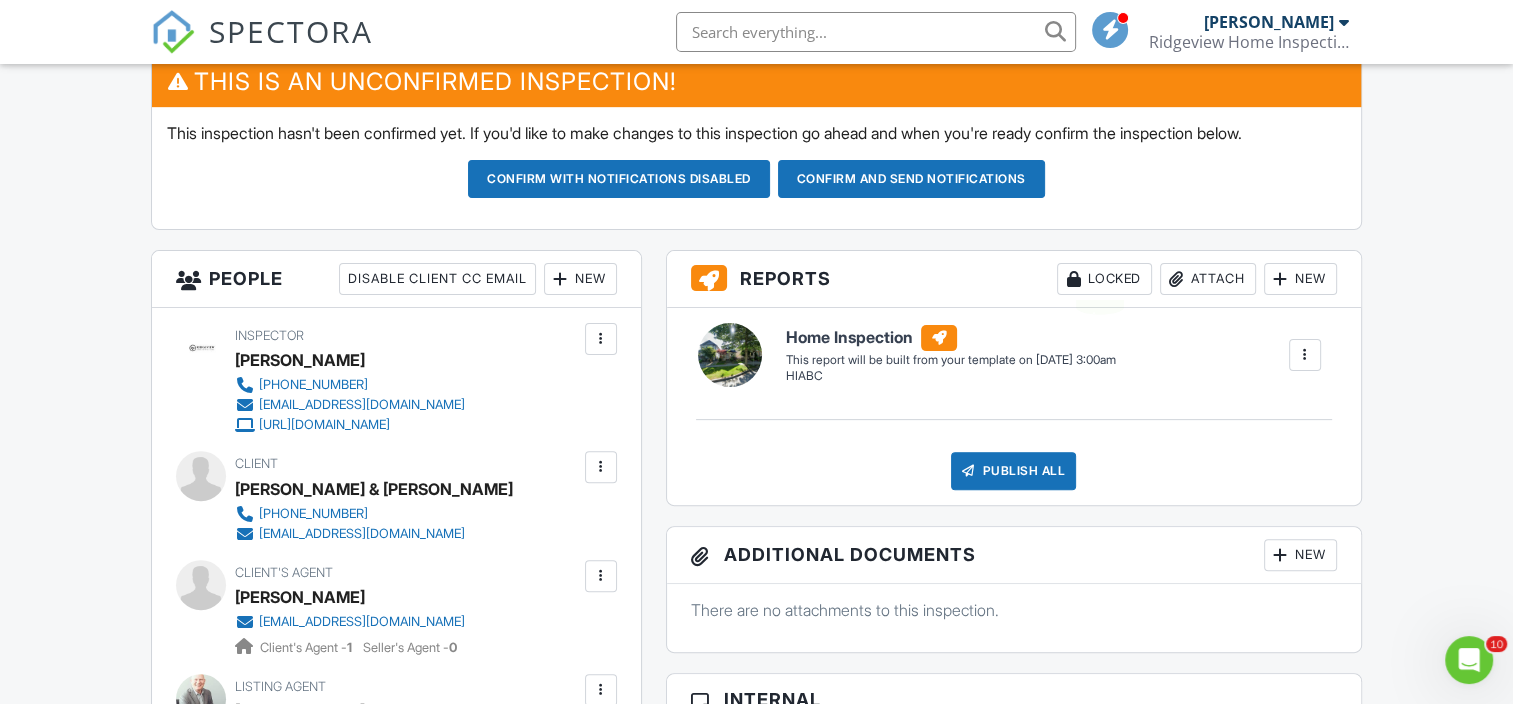click on "Locked" at bounding box center (1104, 279) 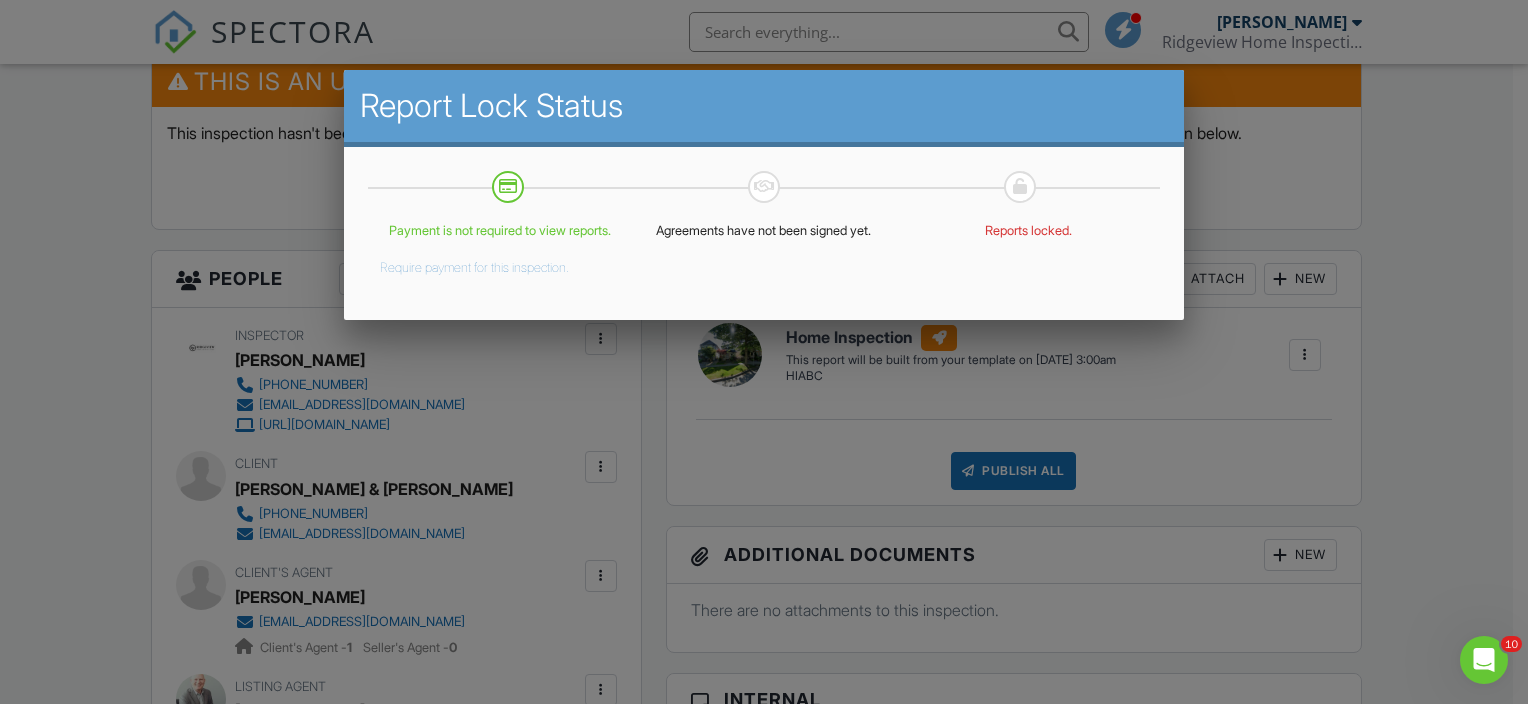 click at bounding box center (764, 340) 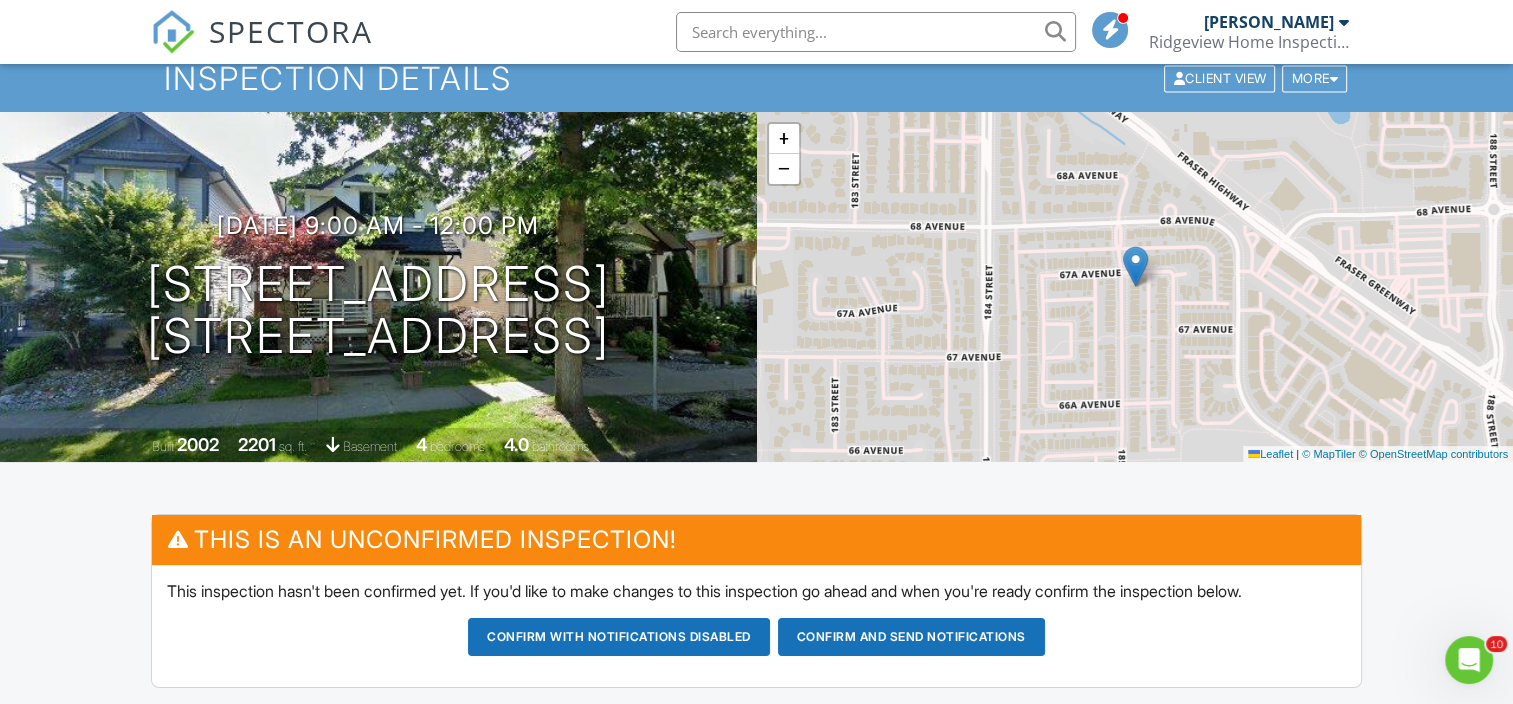 scroll, scrollTop: 0, scrollLeft: 0, axis: both 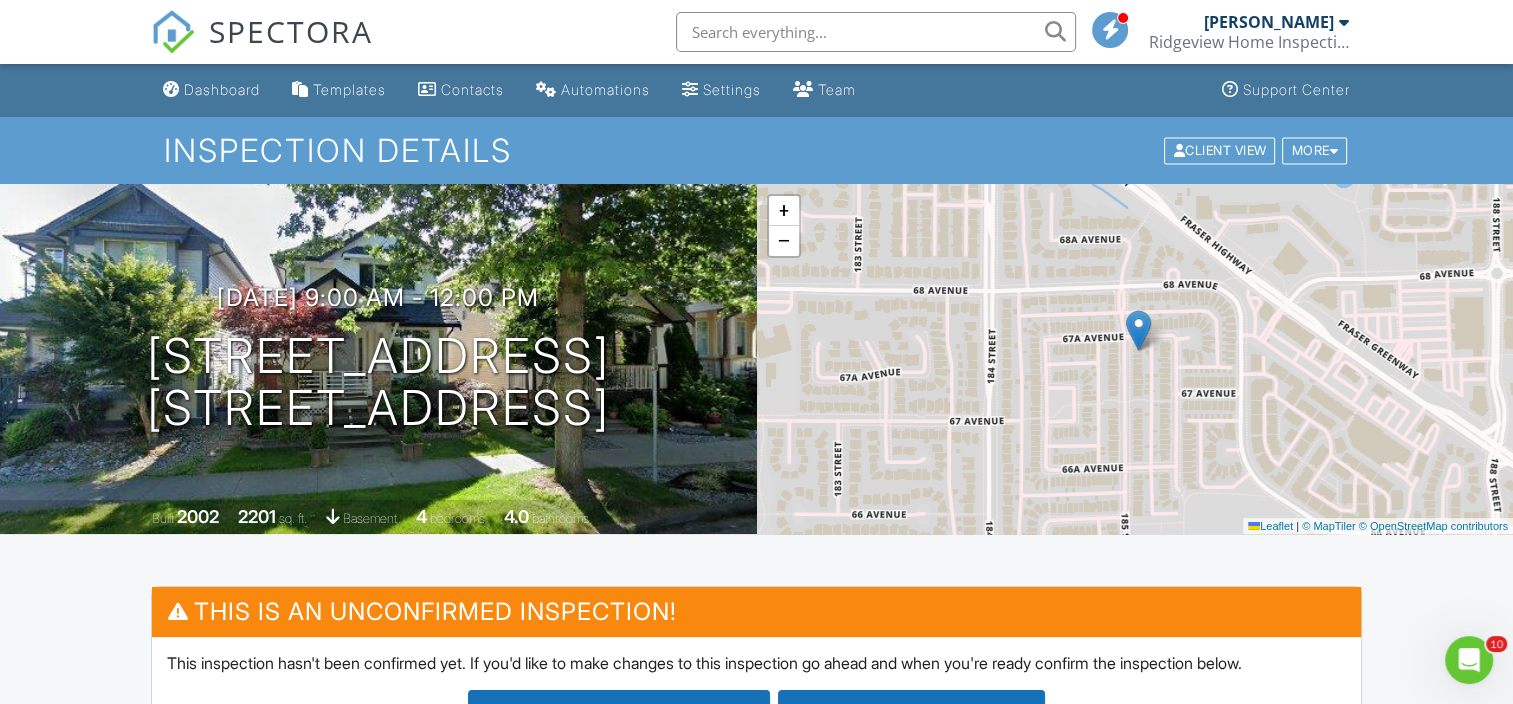 drag, startPoint x: 1116, startPoint y: 483, endPoint x: 1119, endPoint y: 499, distance: 16.27882 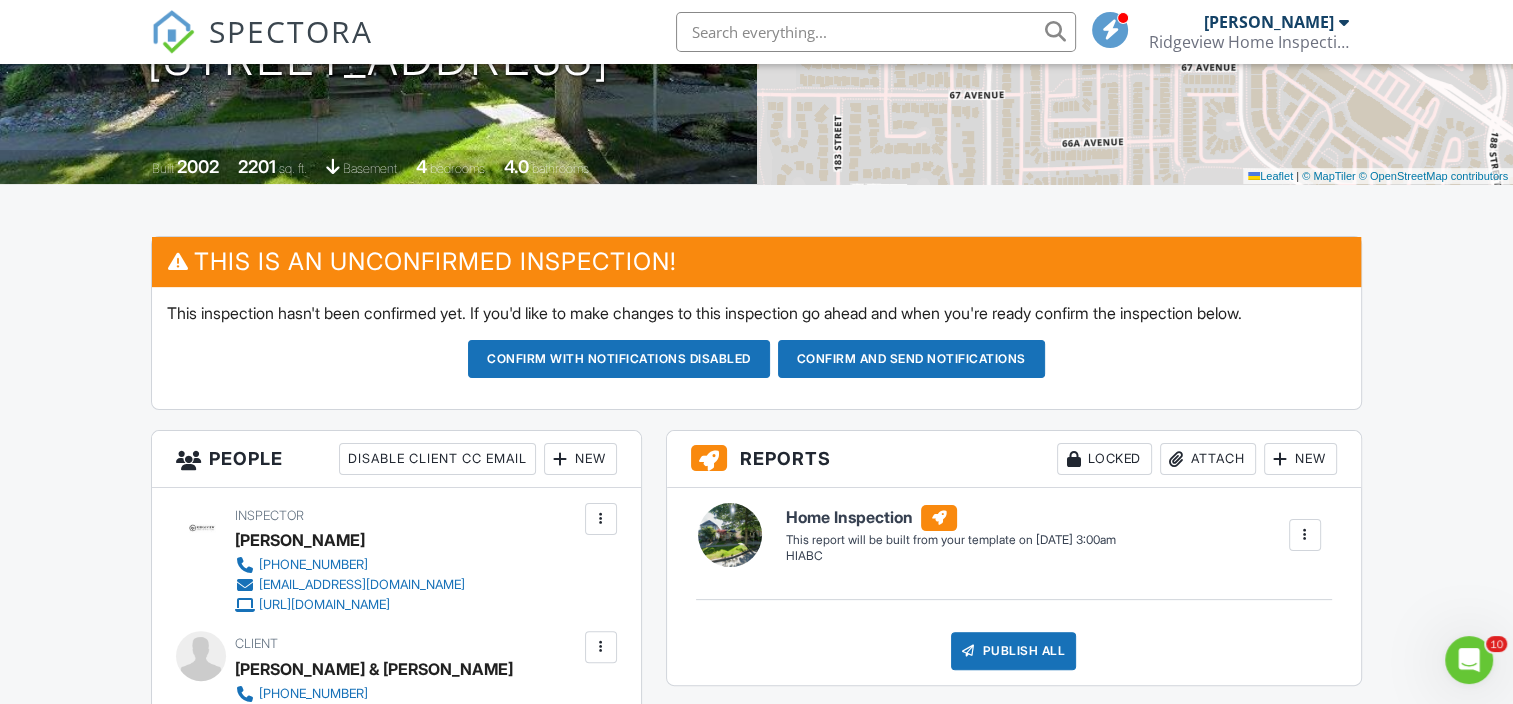 scroll, scrollTop: 351, scrollLeft: 0, axis: vertical 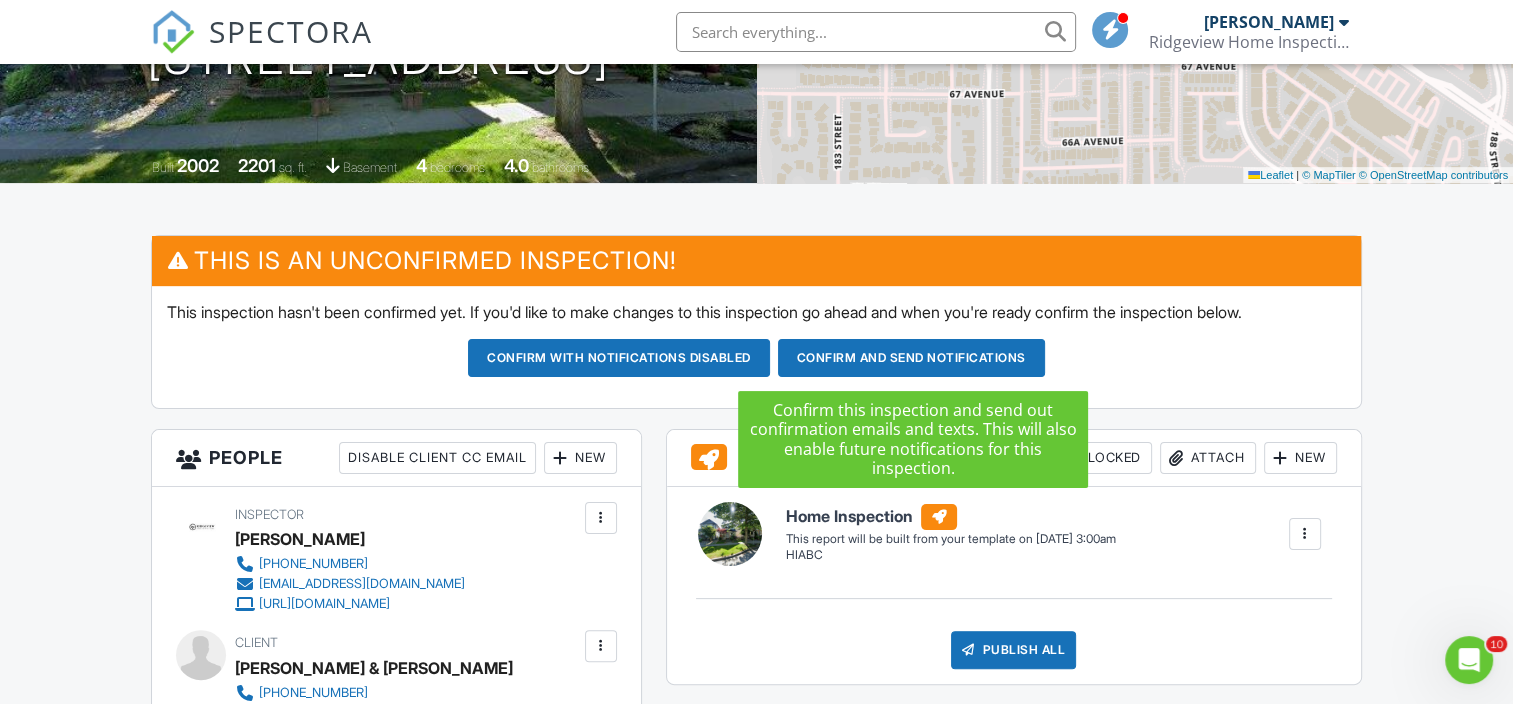 click on "Confirm and send notifications" at bounding box center [619, 358] 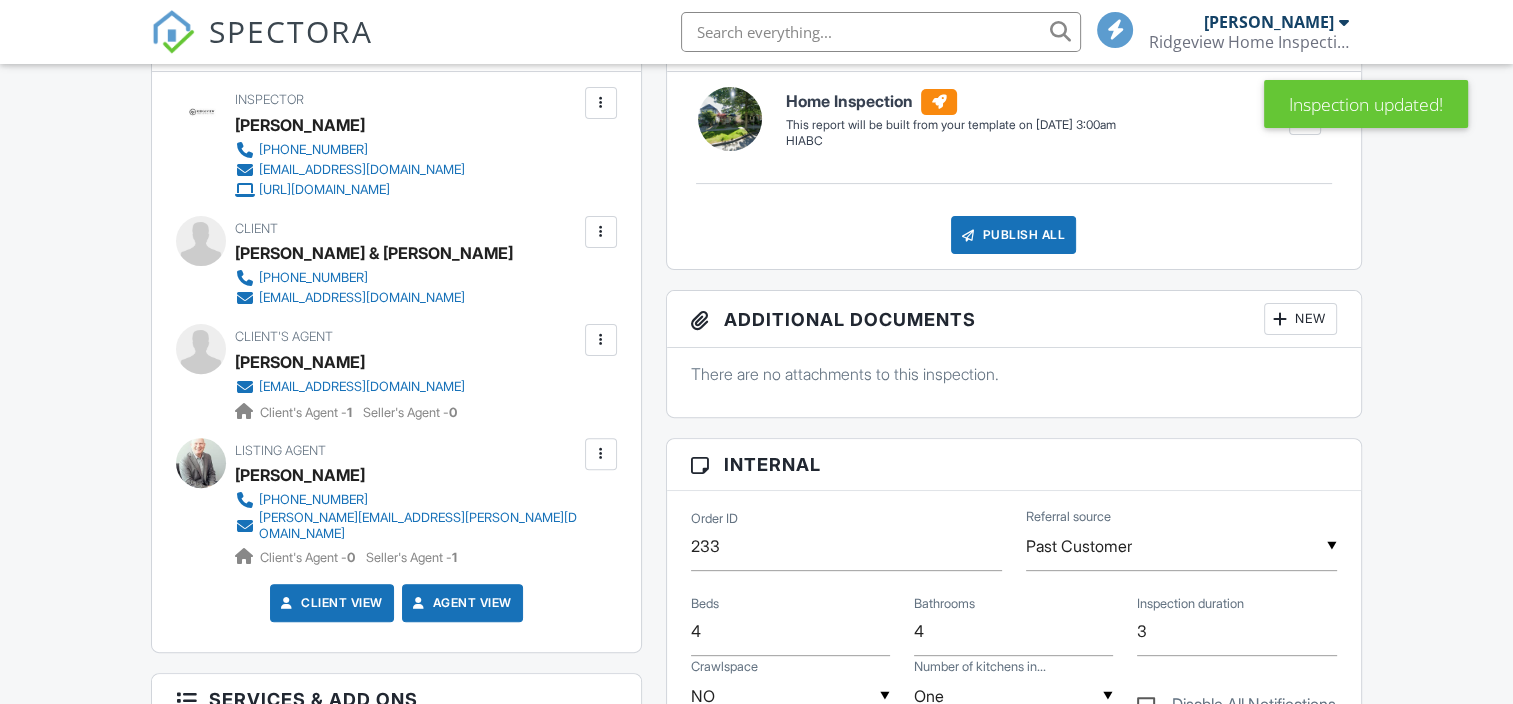 scroll, scrollTop: 572, scrollLeft: 0, axis: vertical 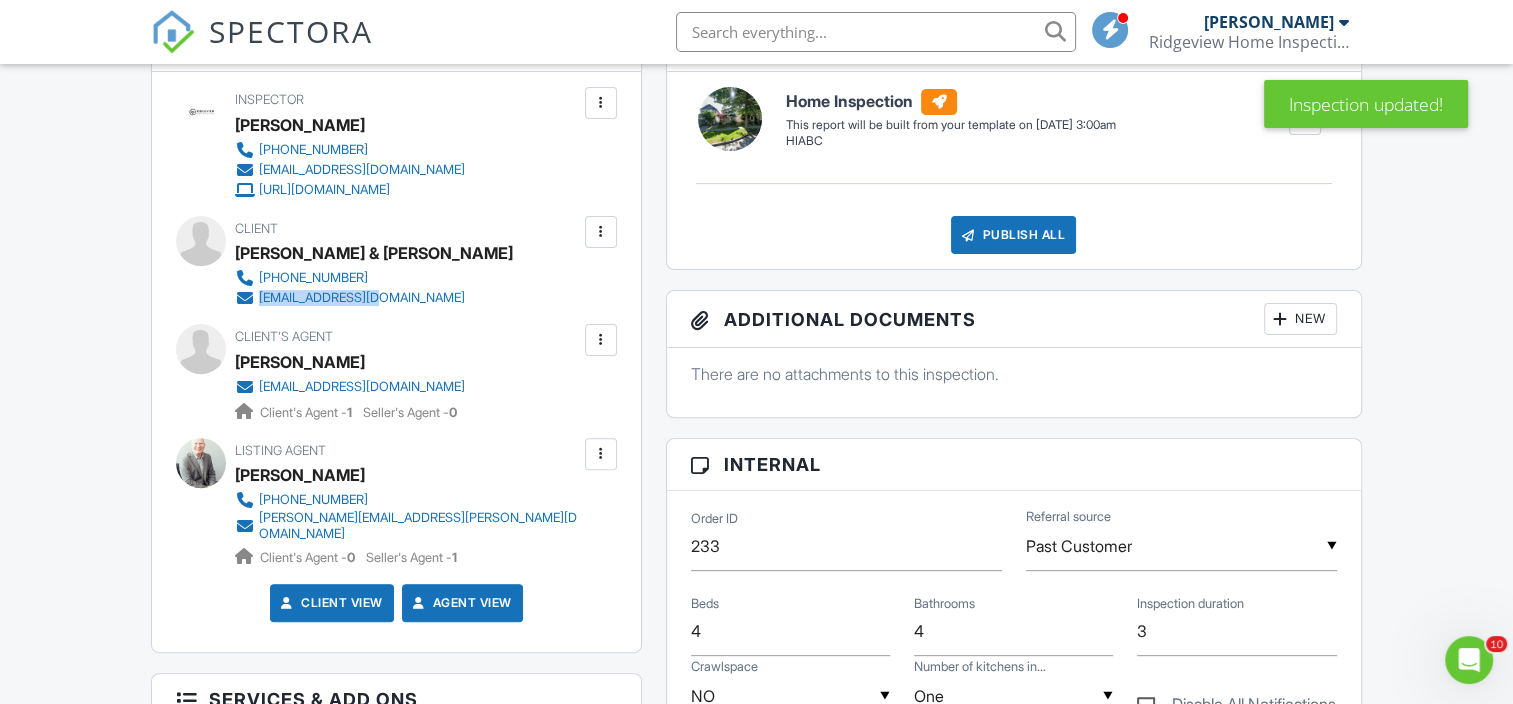 drag, startPoint x: 388, startPoint y: 291, endPoint x: 256, endPoint y: 305, distance: 132.74034 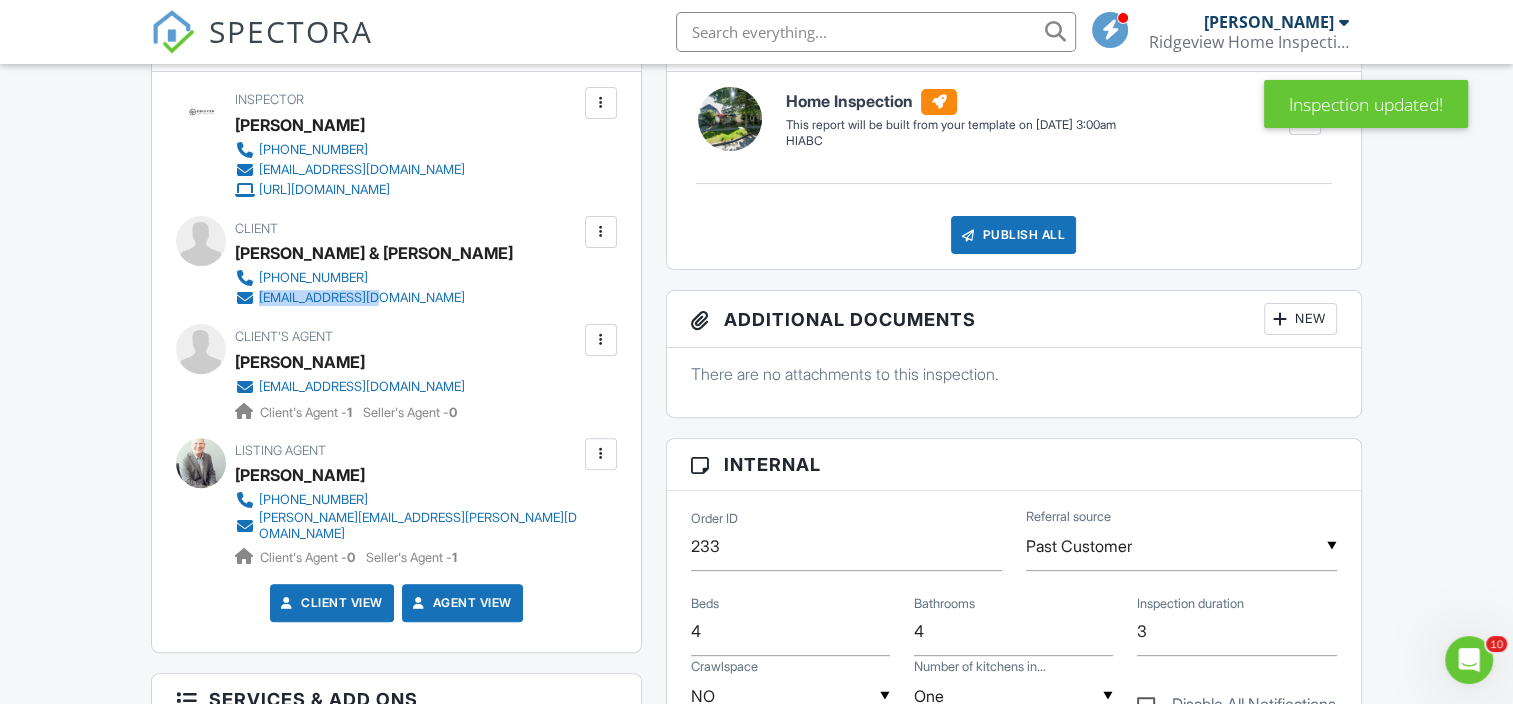 copy on "[EMAIL_ADDRESS][DOMAIN_NAME]" 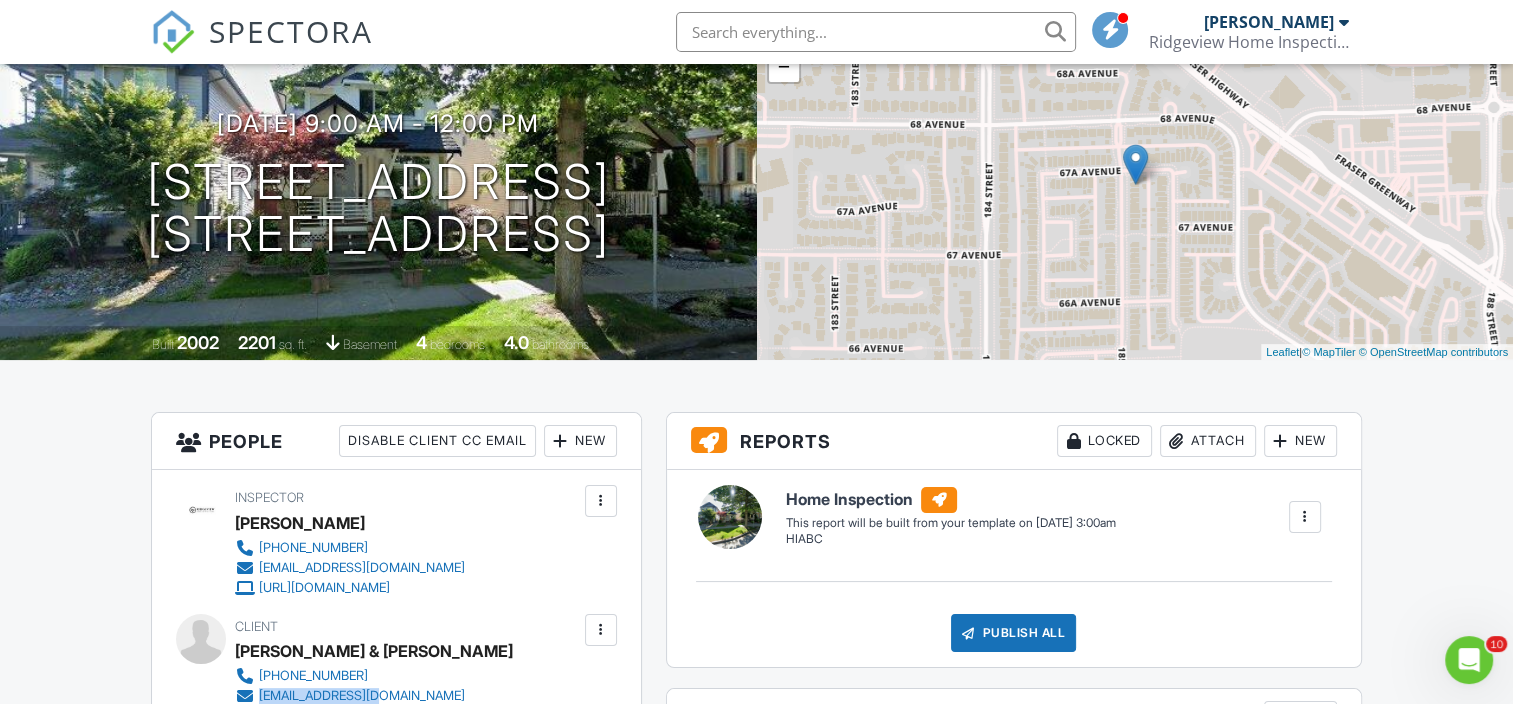 scroll, scrollTop: 170, scrollLeft: 0, axis: vertical 